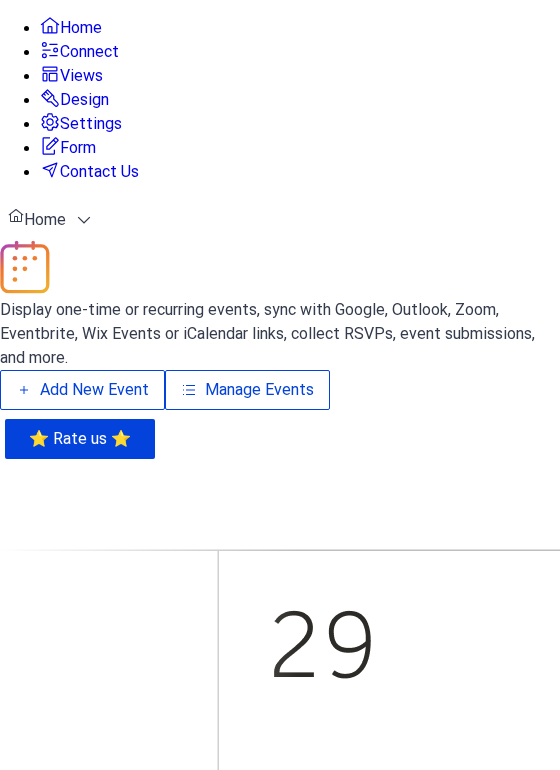 scroll, scrollTop: 0, scrollLeft: 0, axis: both 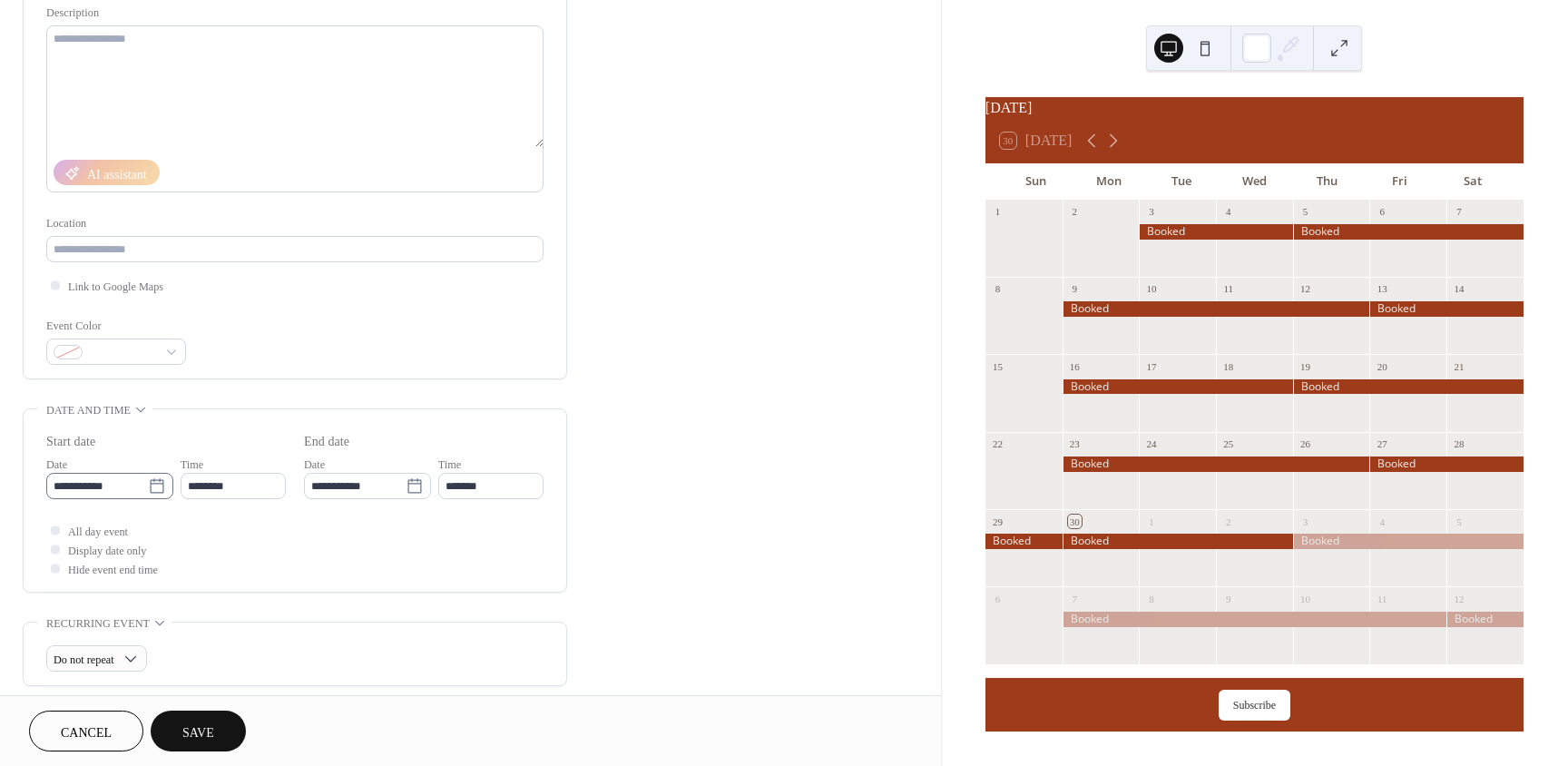 type on "******" 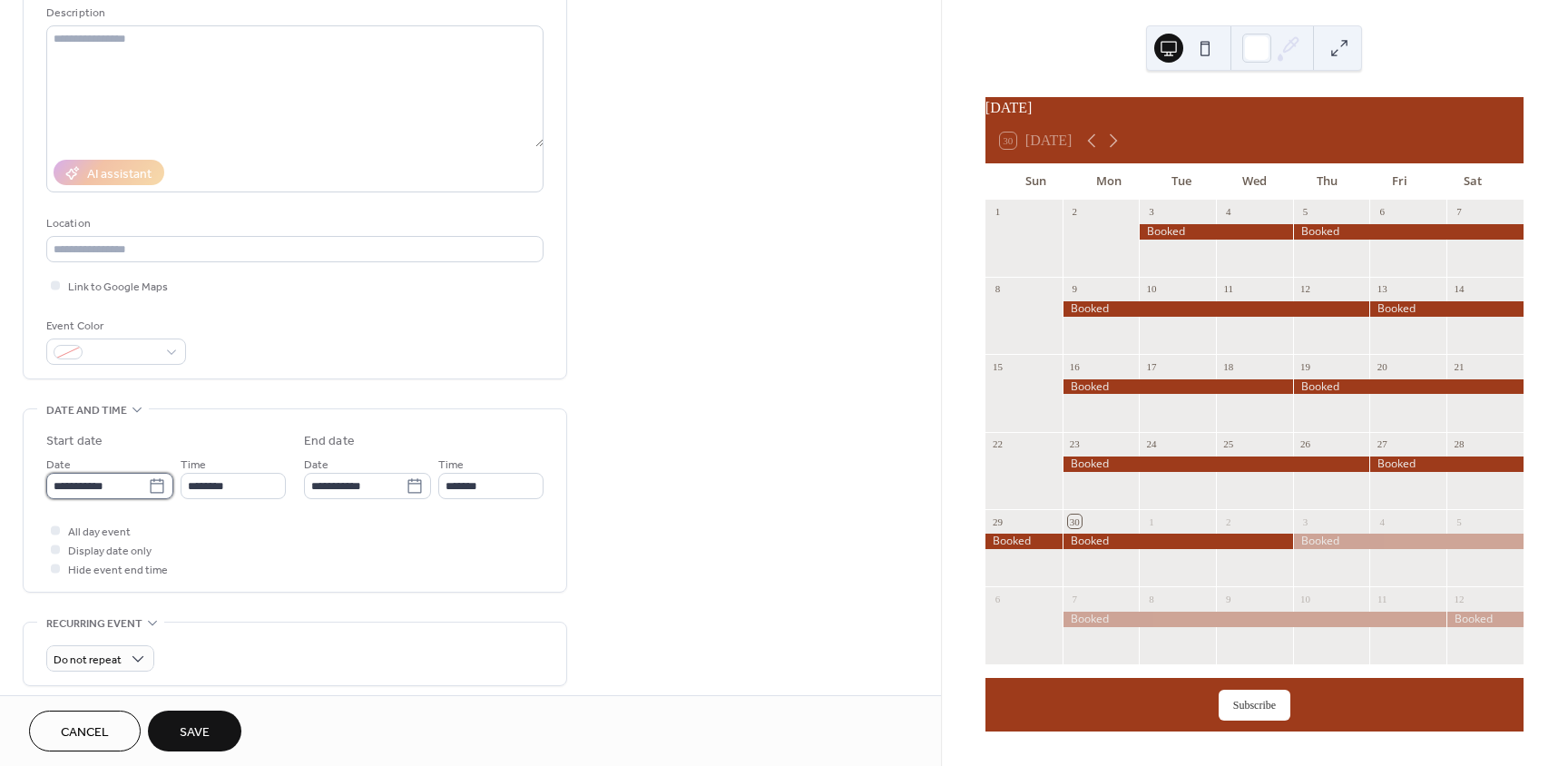 click on "**********" at bounding box center (97, 486) 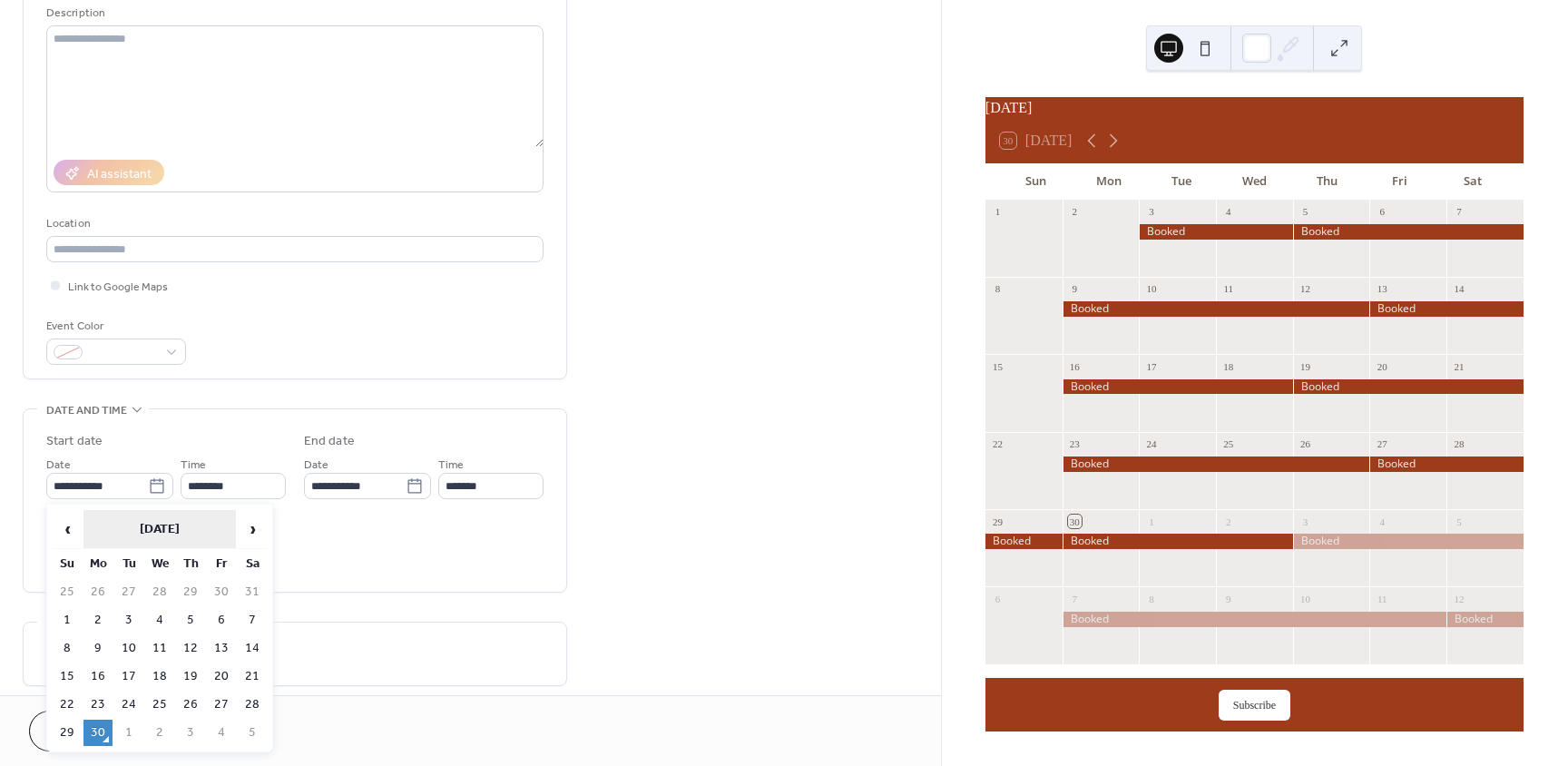 click on "June 2025" at bounding box center (160, 529) 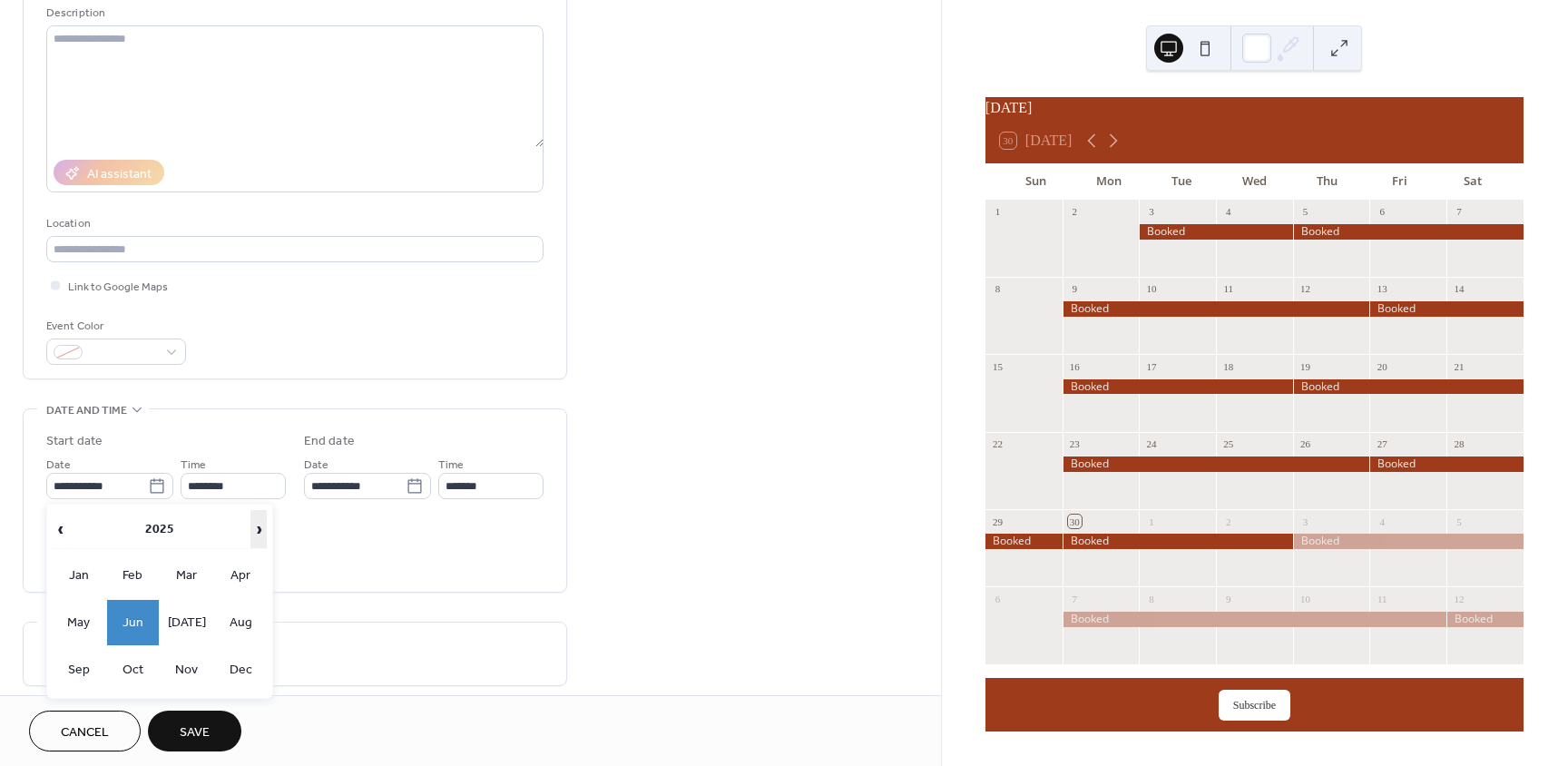click on "›" at bounding box center (259, 529) 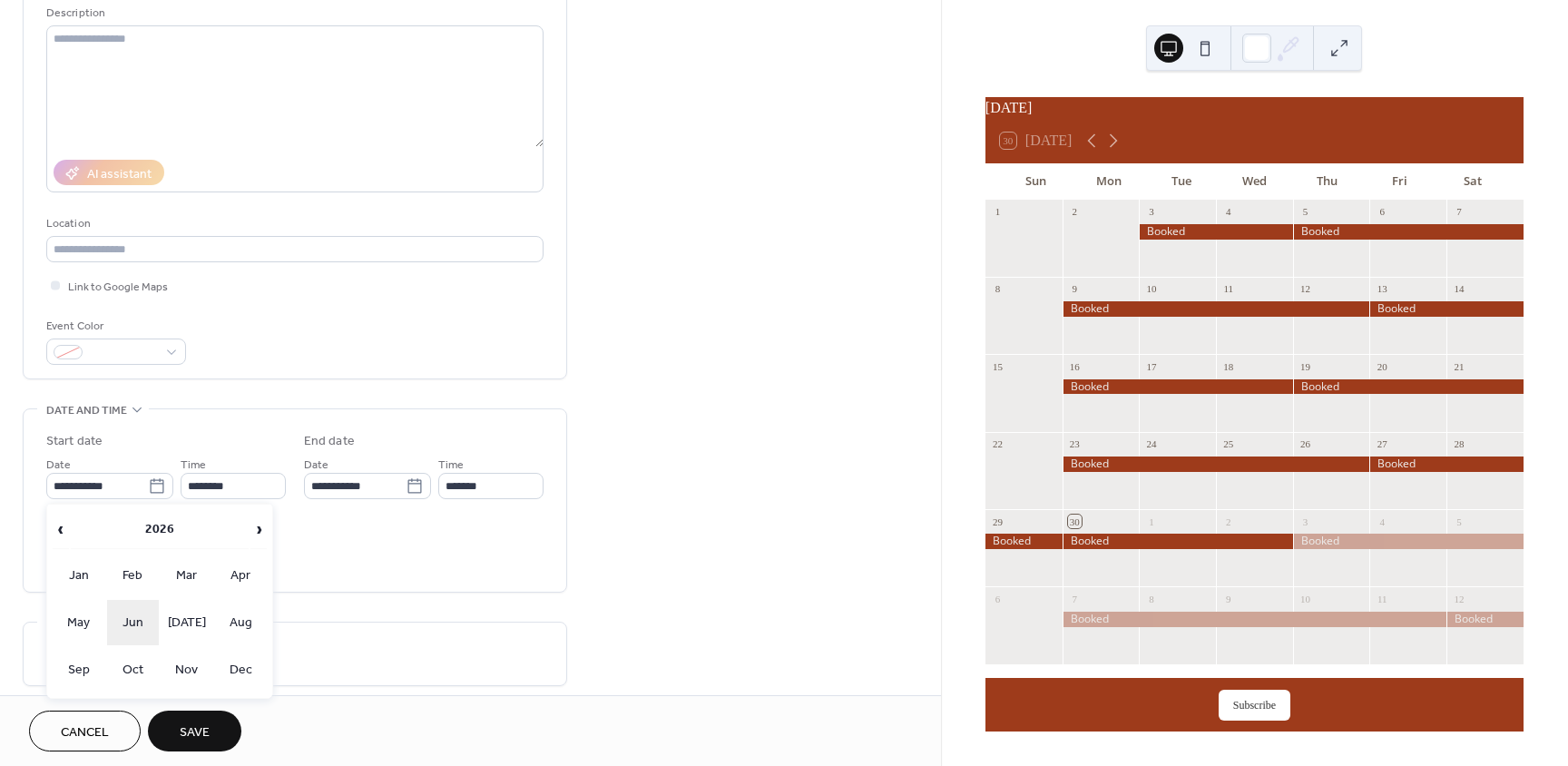 click on "Jun" at bounding box center (133, 623) 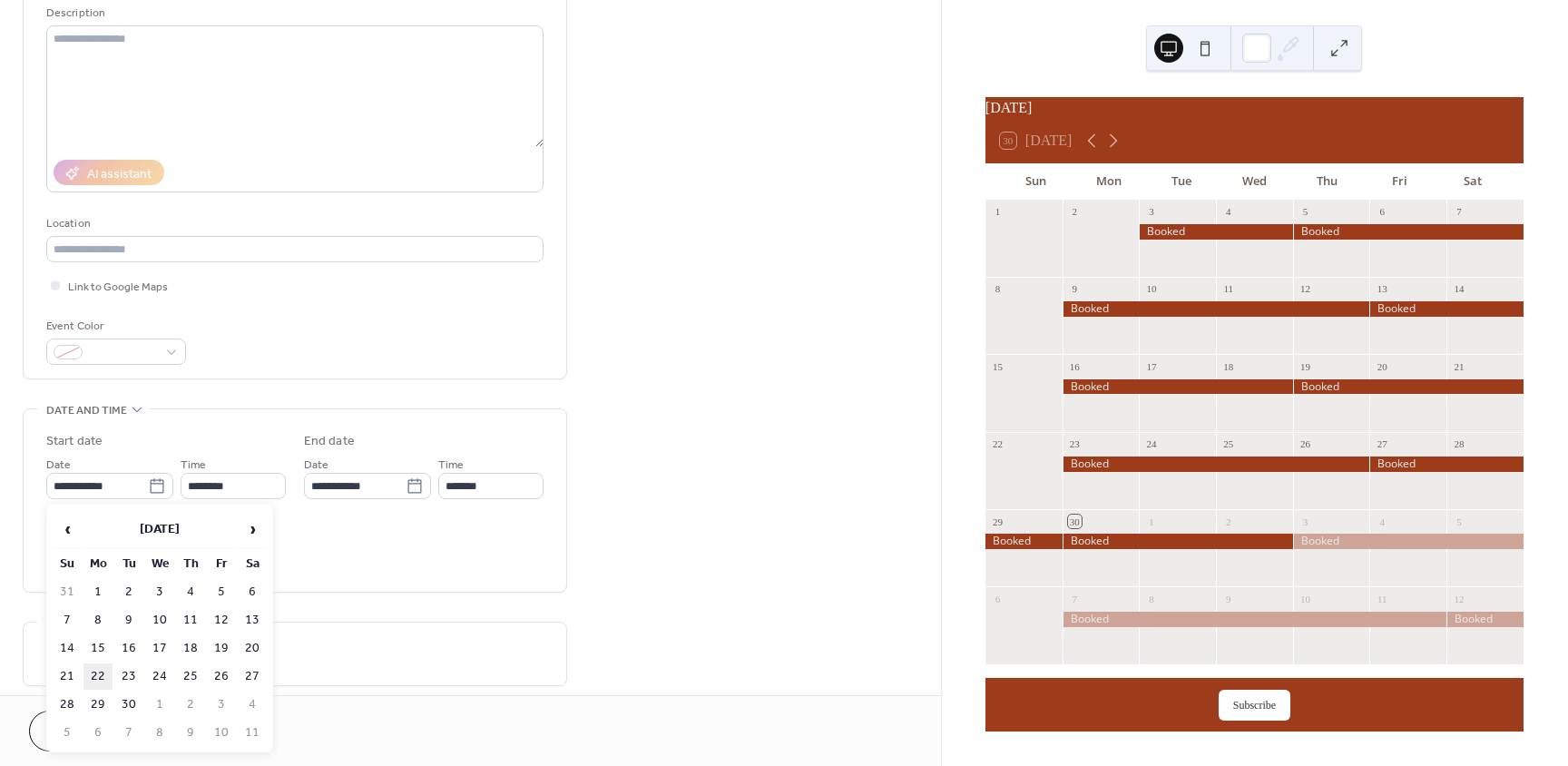 click on "22" at bounding box center (98, 676) 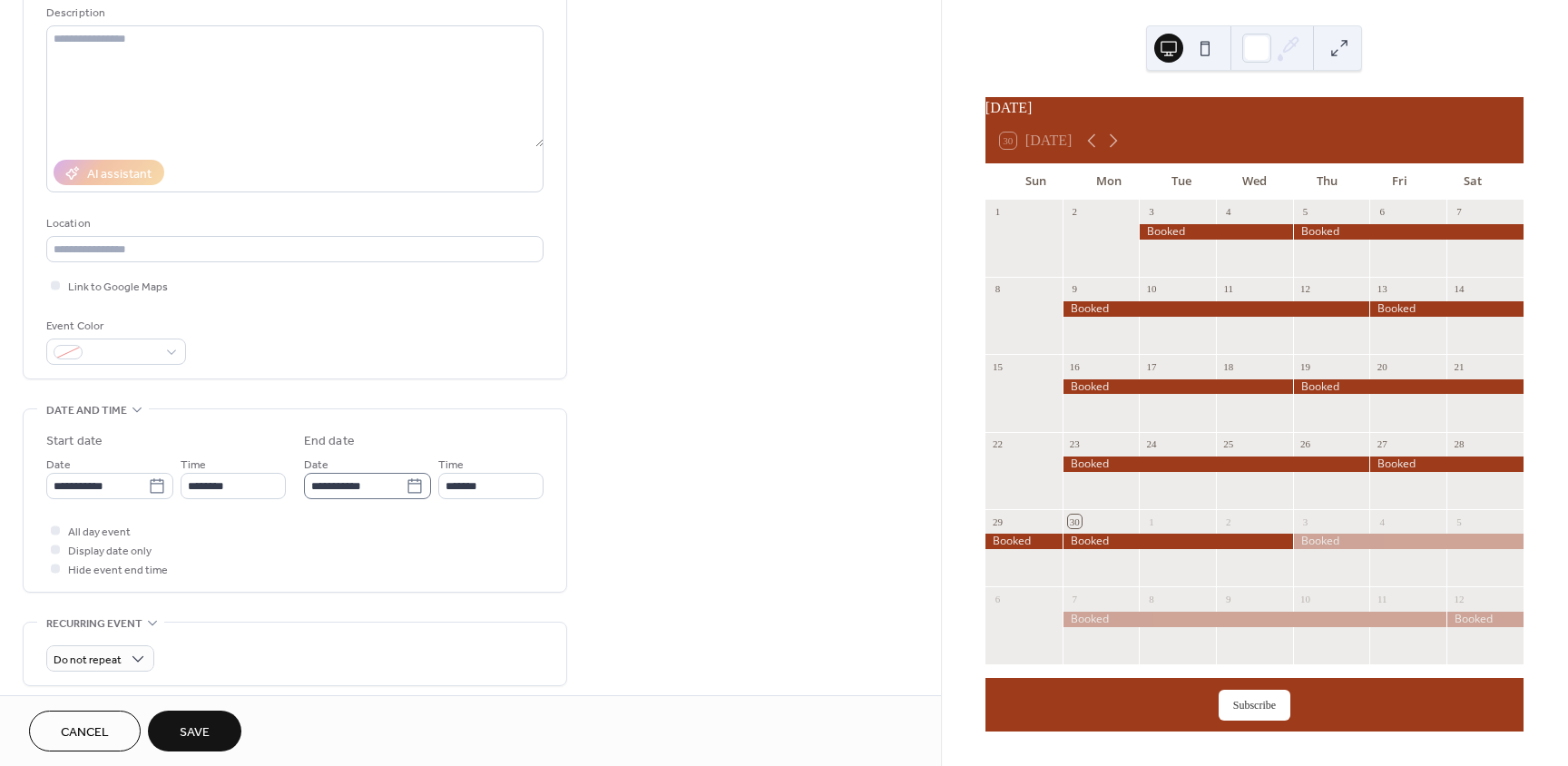 click 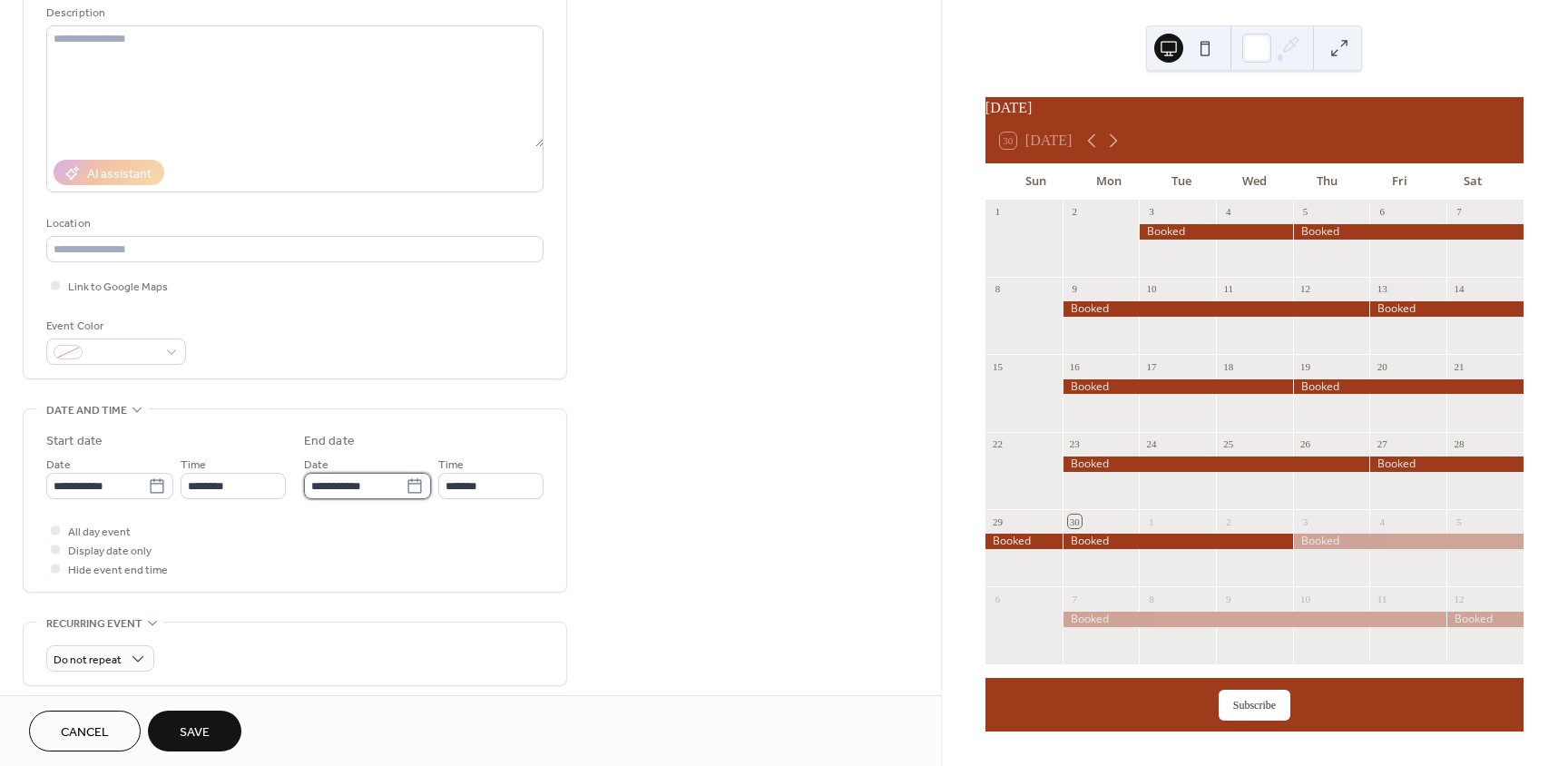 click on "**********" at bounding box center [355, 486] 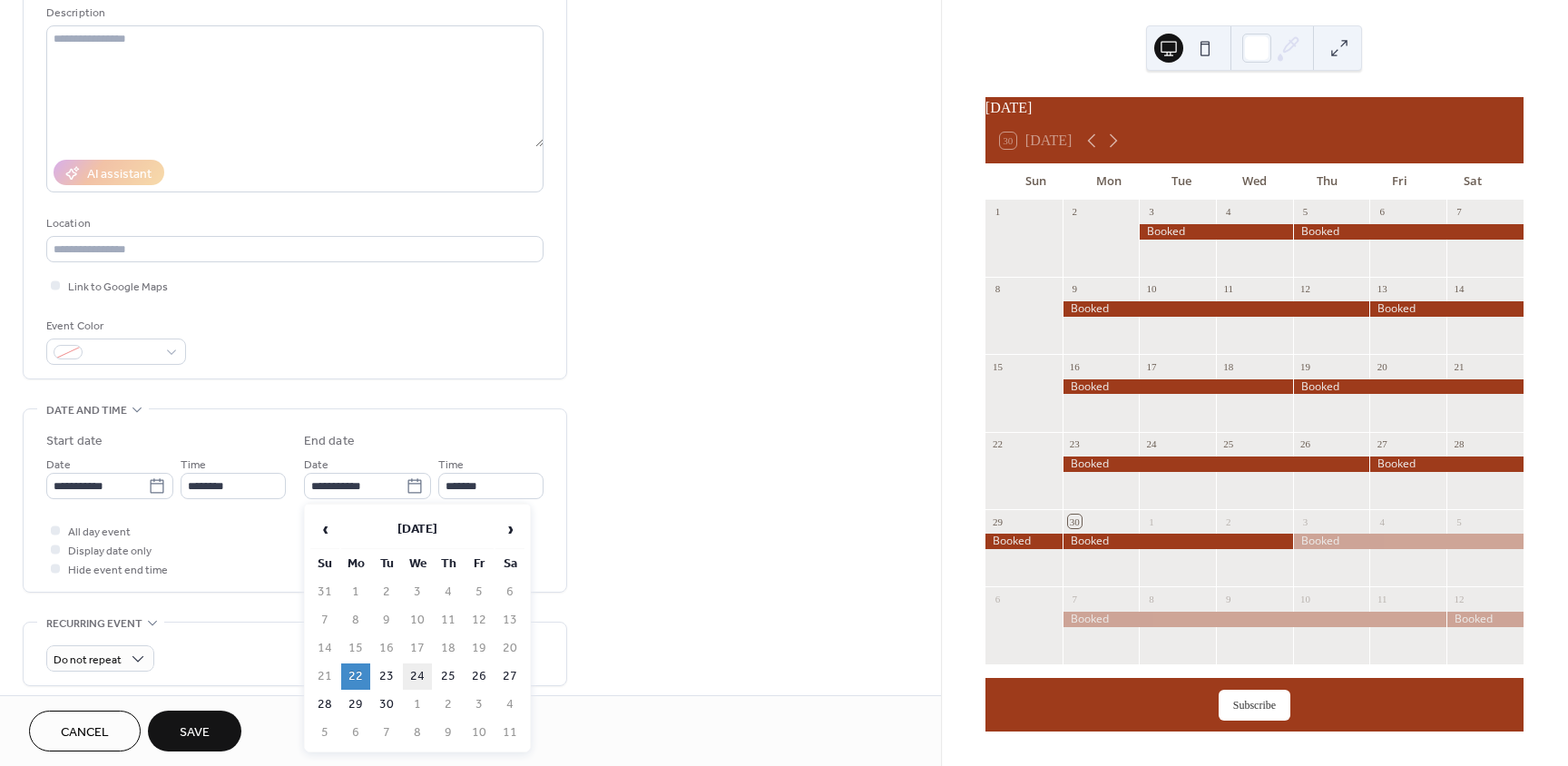 click on "24" at bounding box center [417, 676] 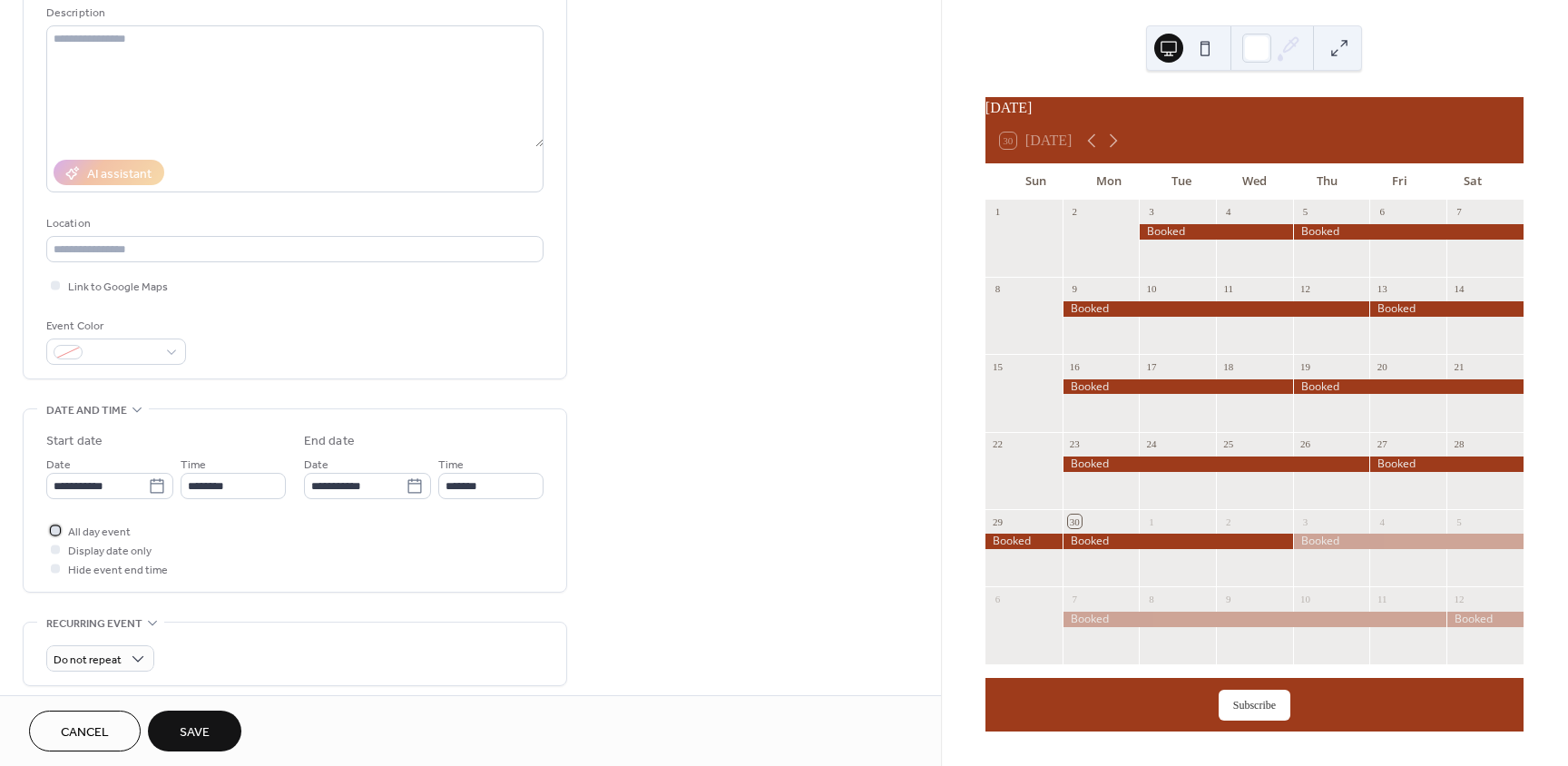 click at bounding box center [55, 530] 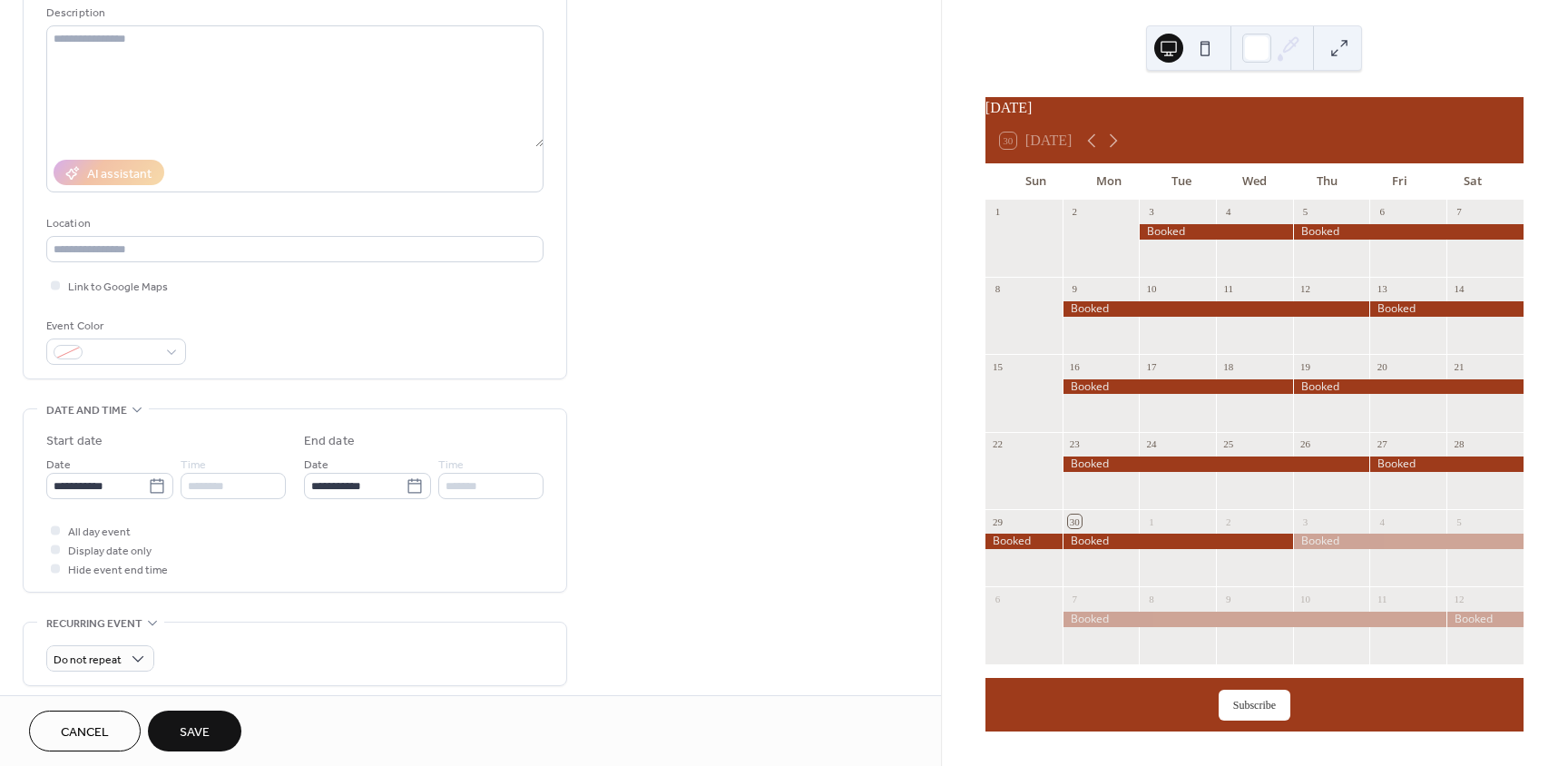 click on "Save" at bounding box center (194, 732) 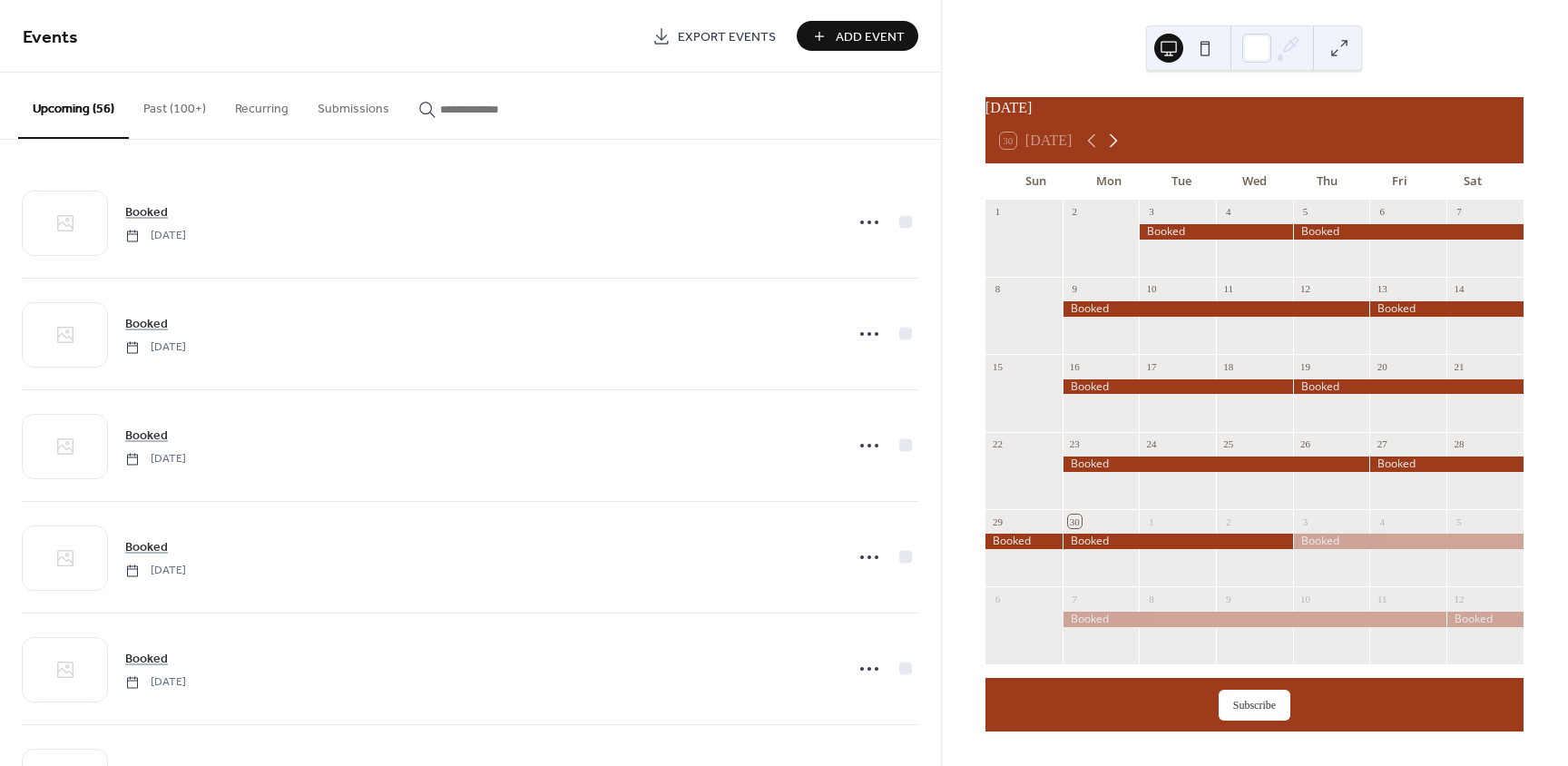 click 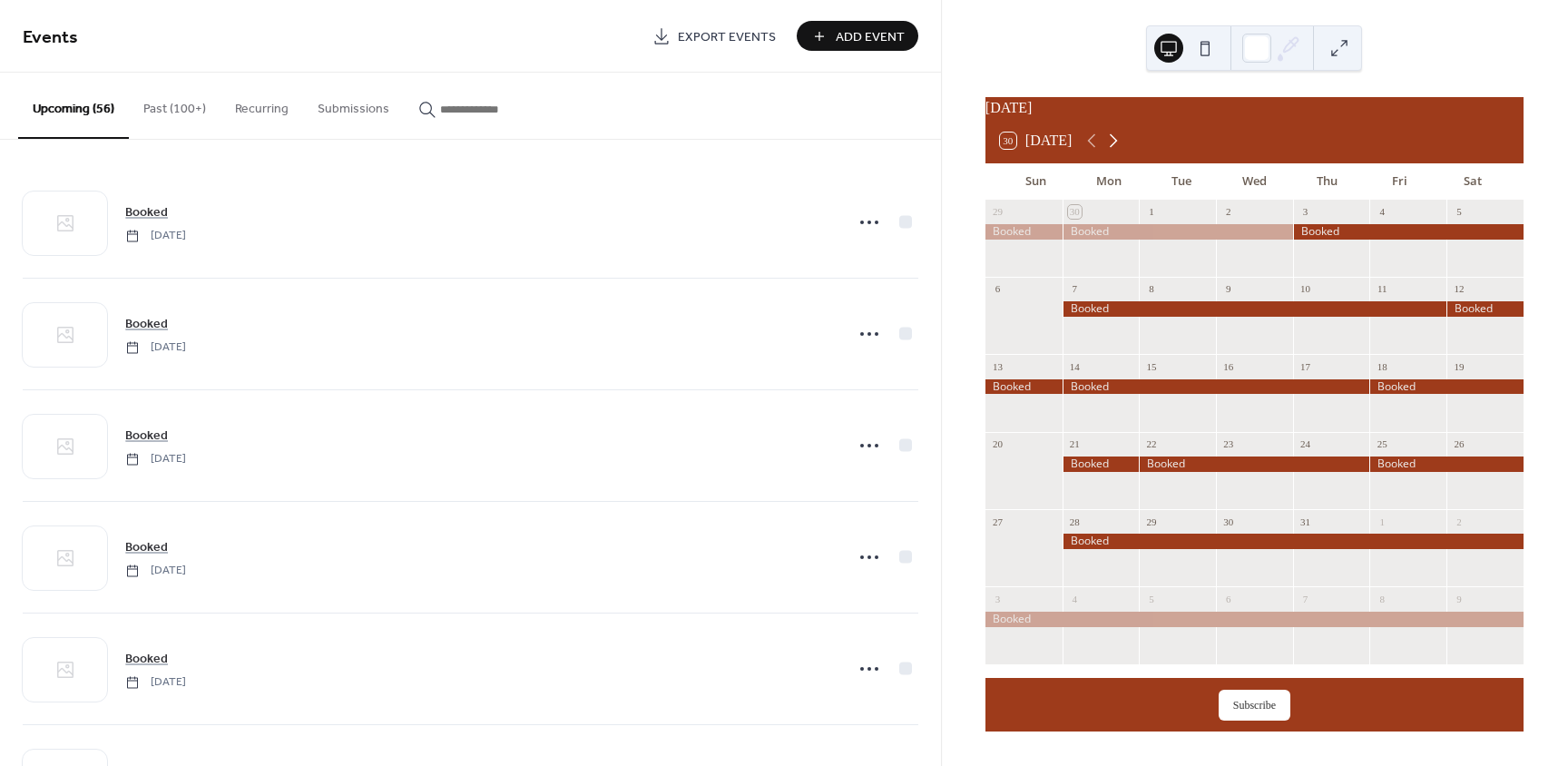 click 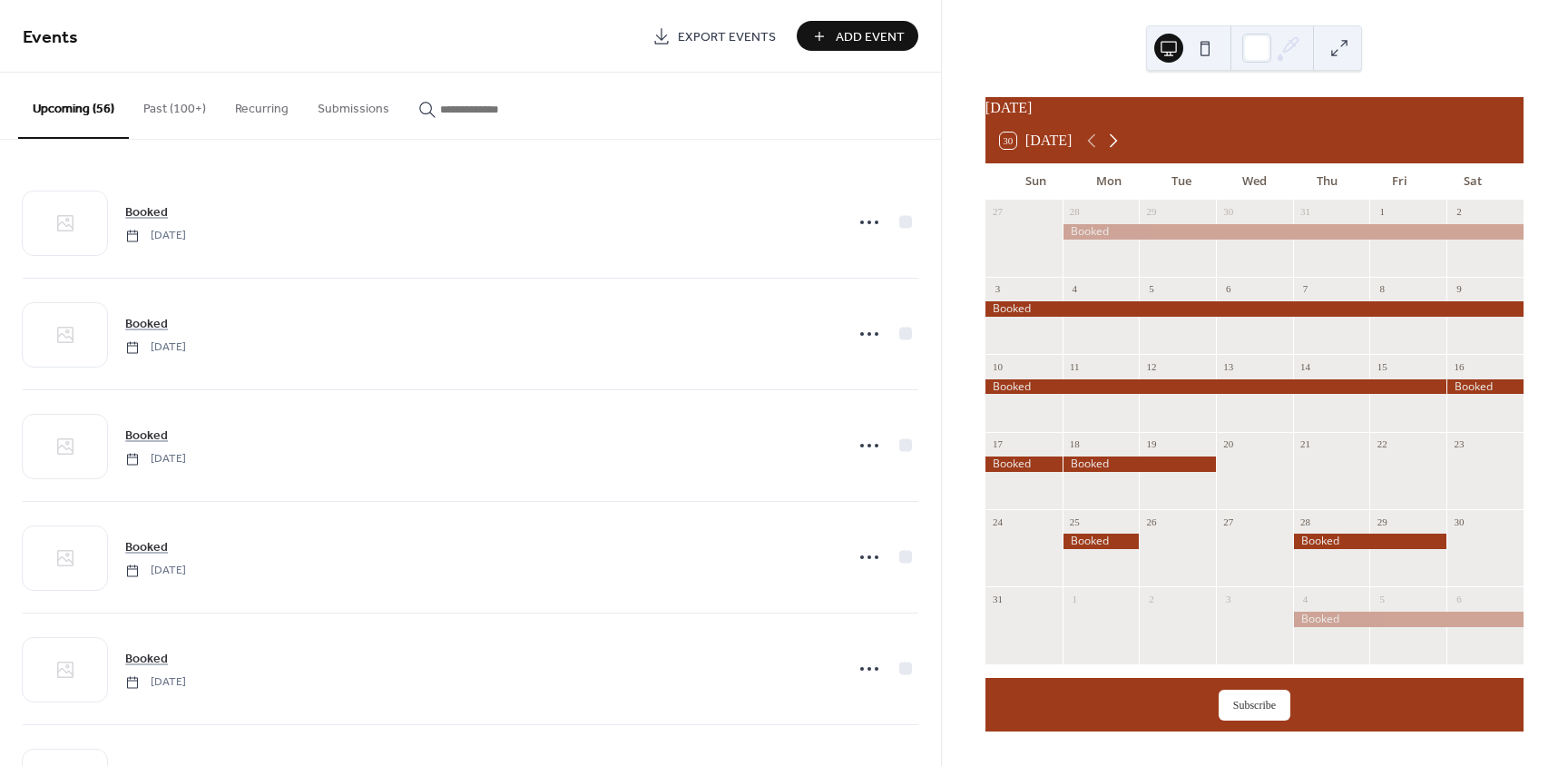 click 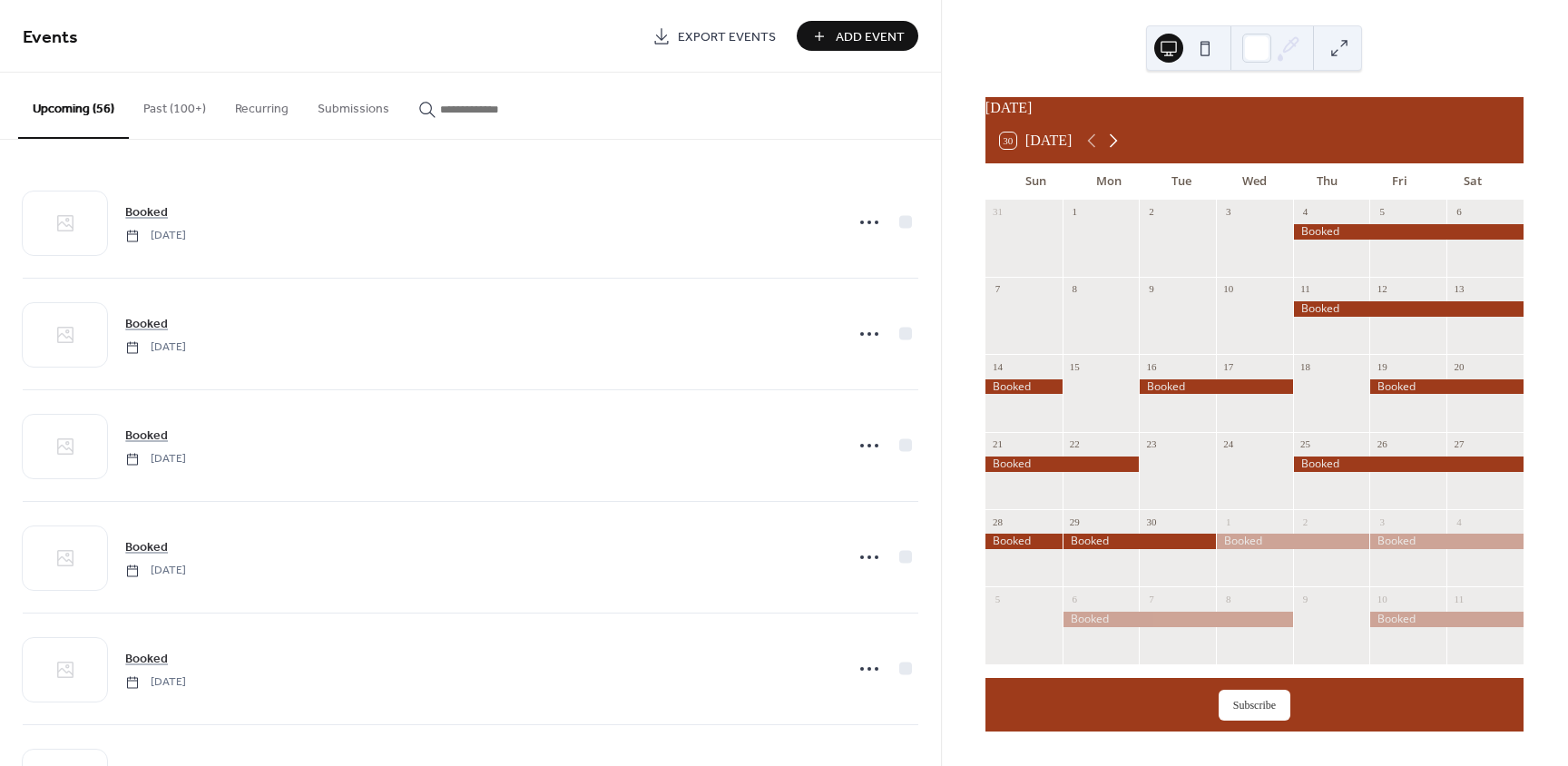 click 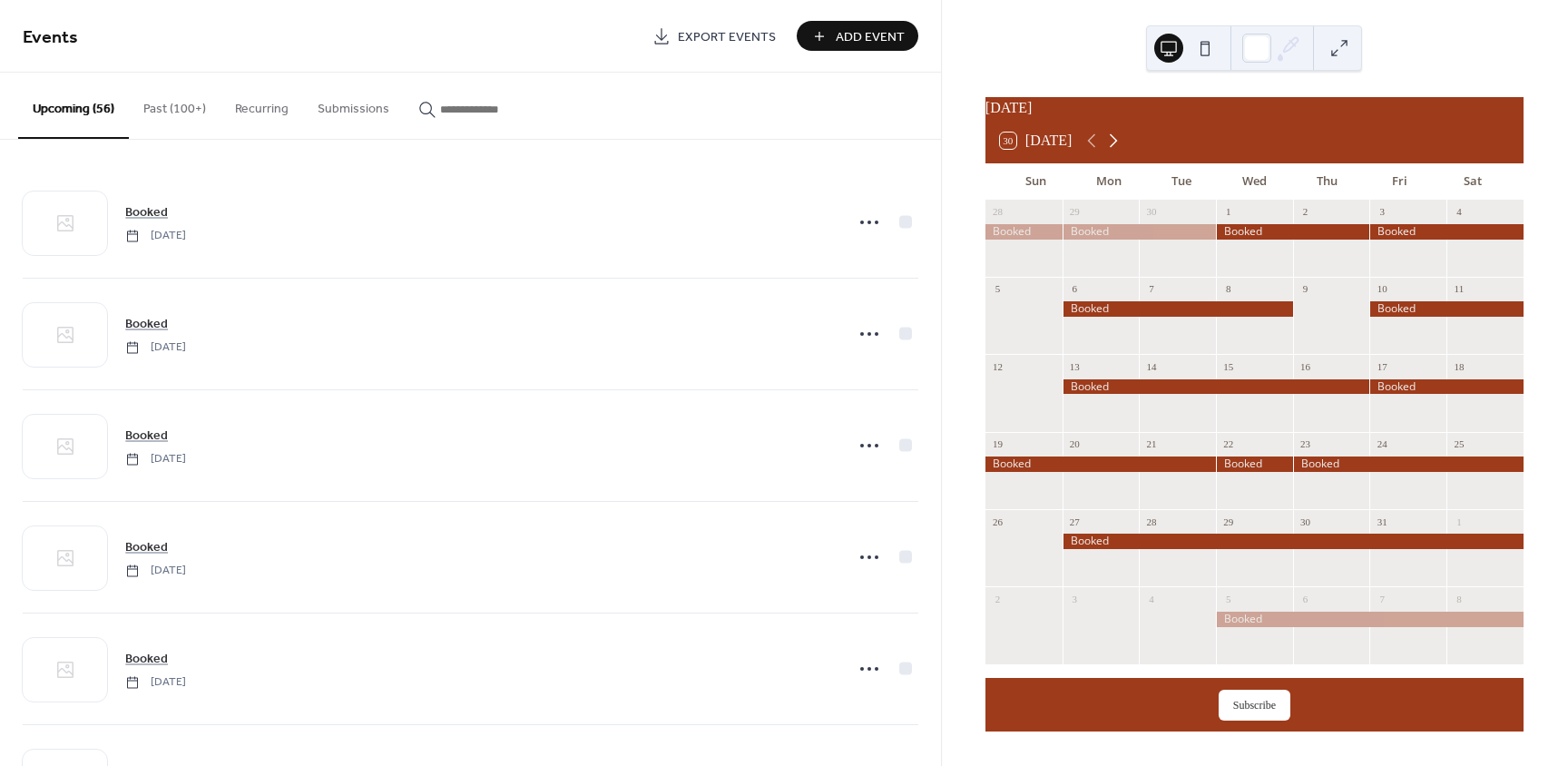 click 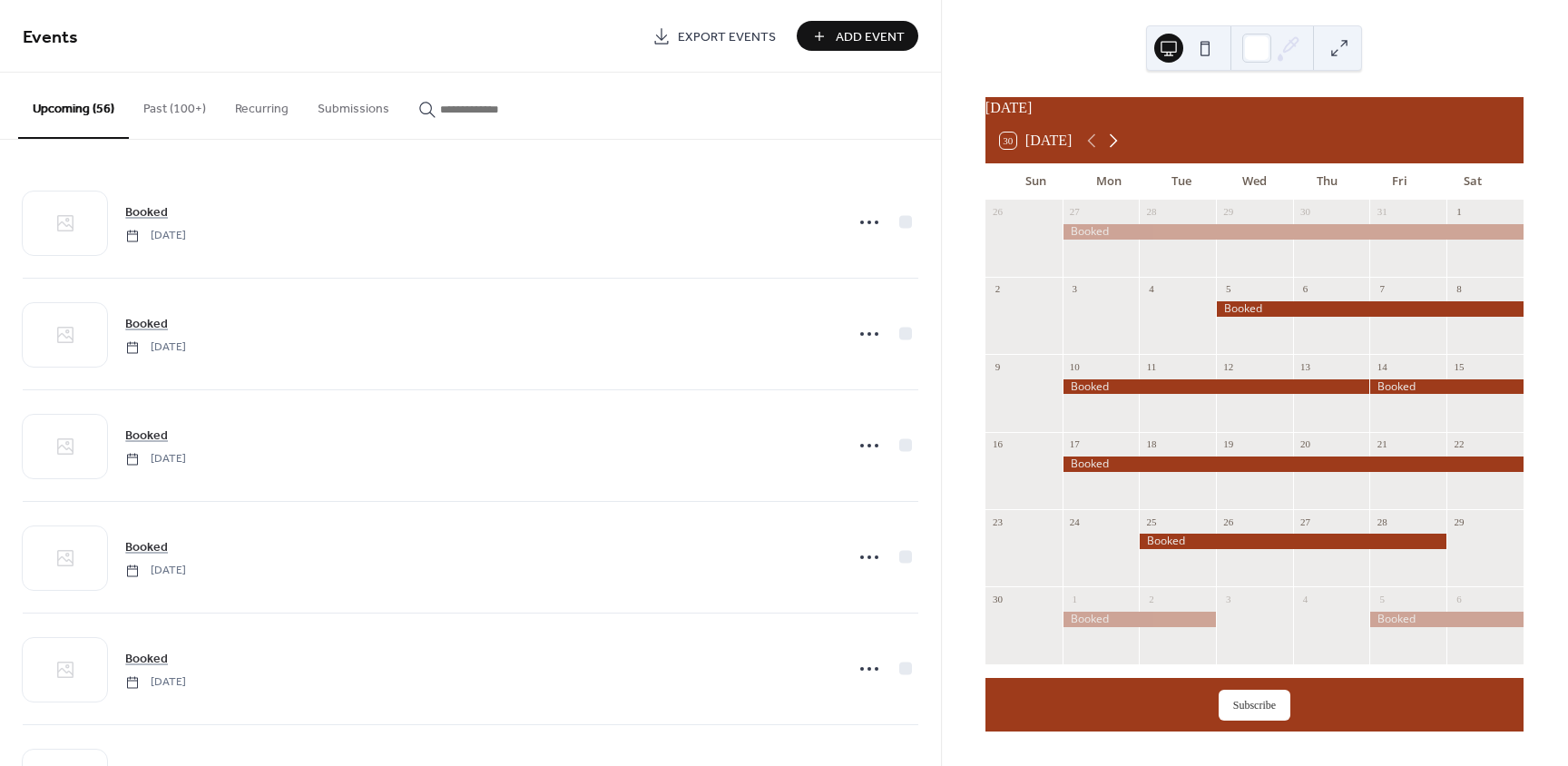 click 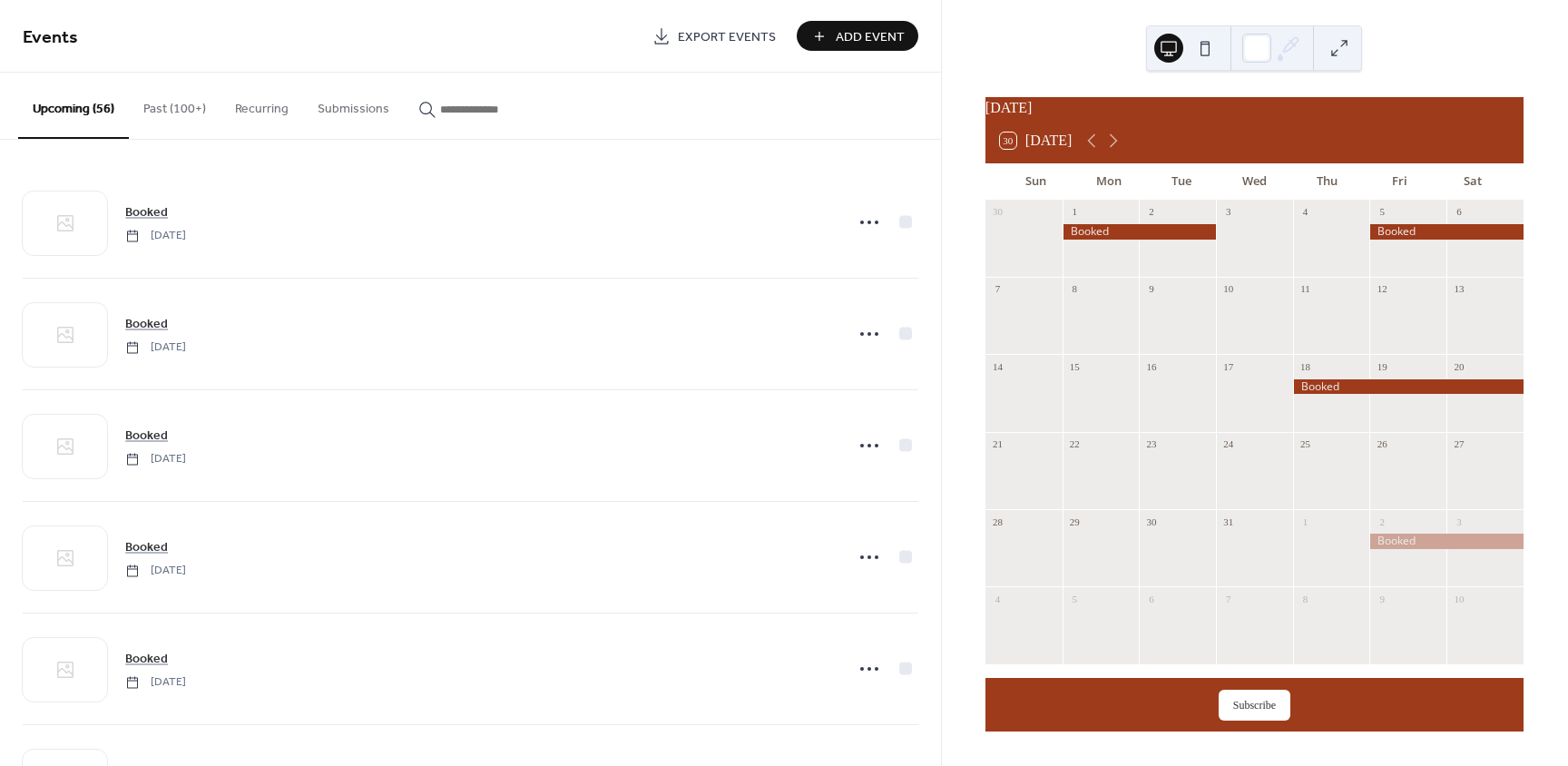 click on "Add Event" at bounding box center [870, 37] 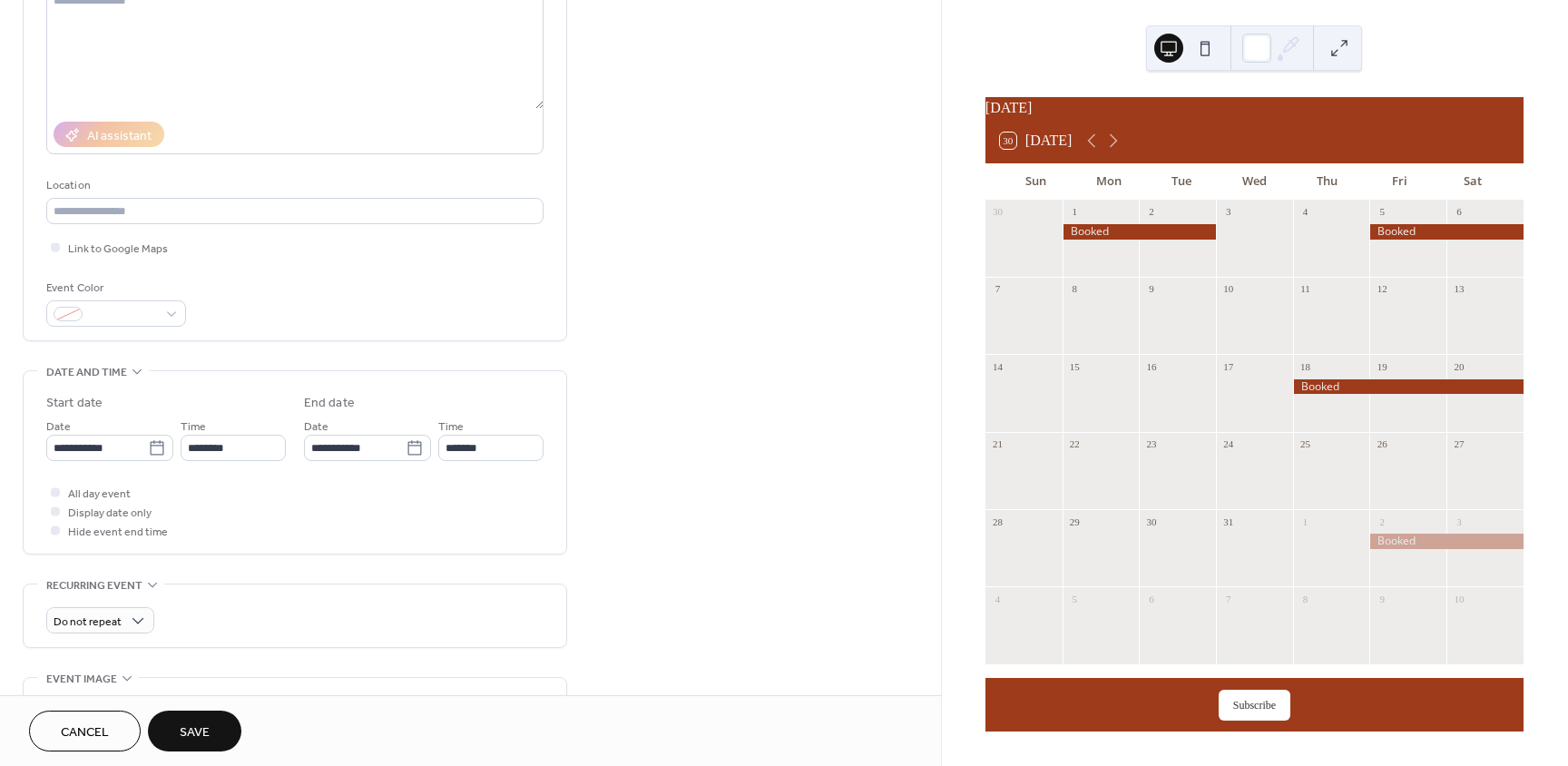 scroll, scrollTop: 272, scrollLeft: 0, axis: vertical 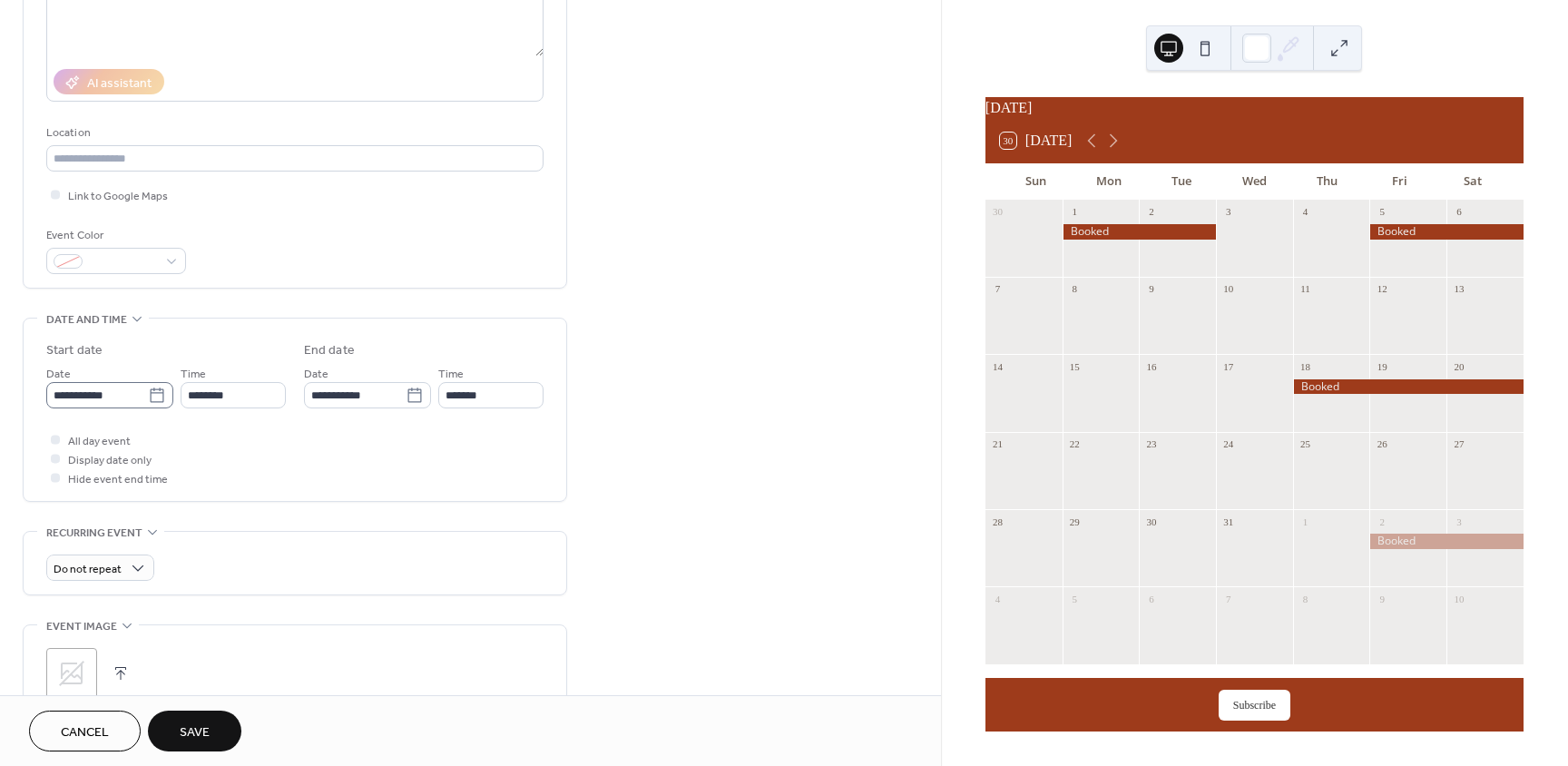 type on "******" 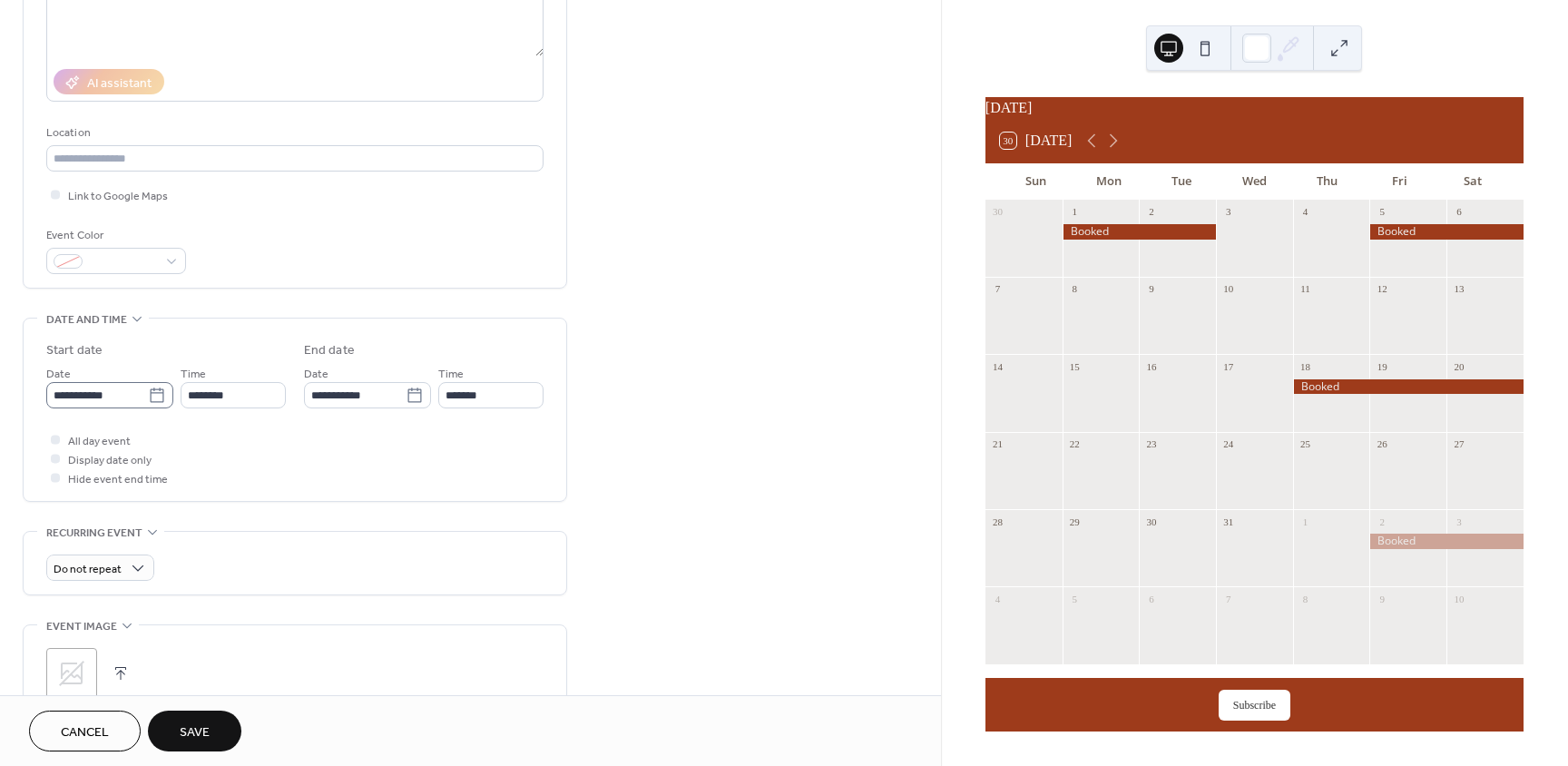 click 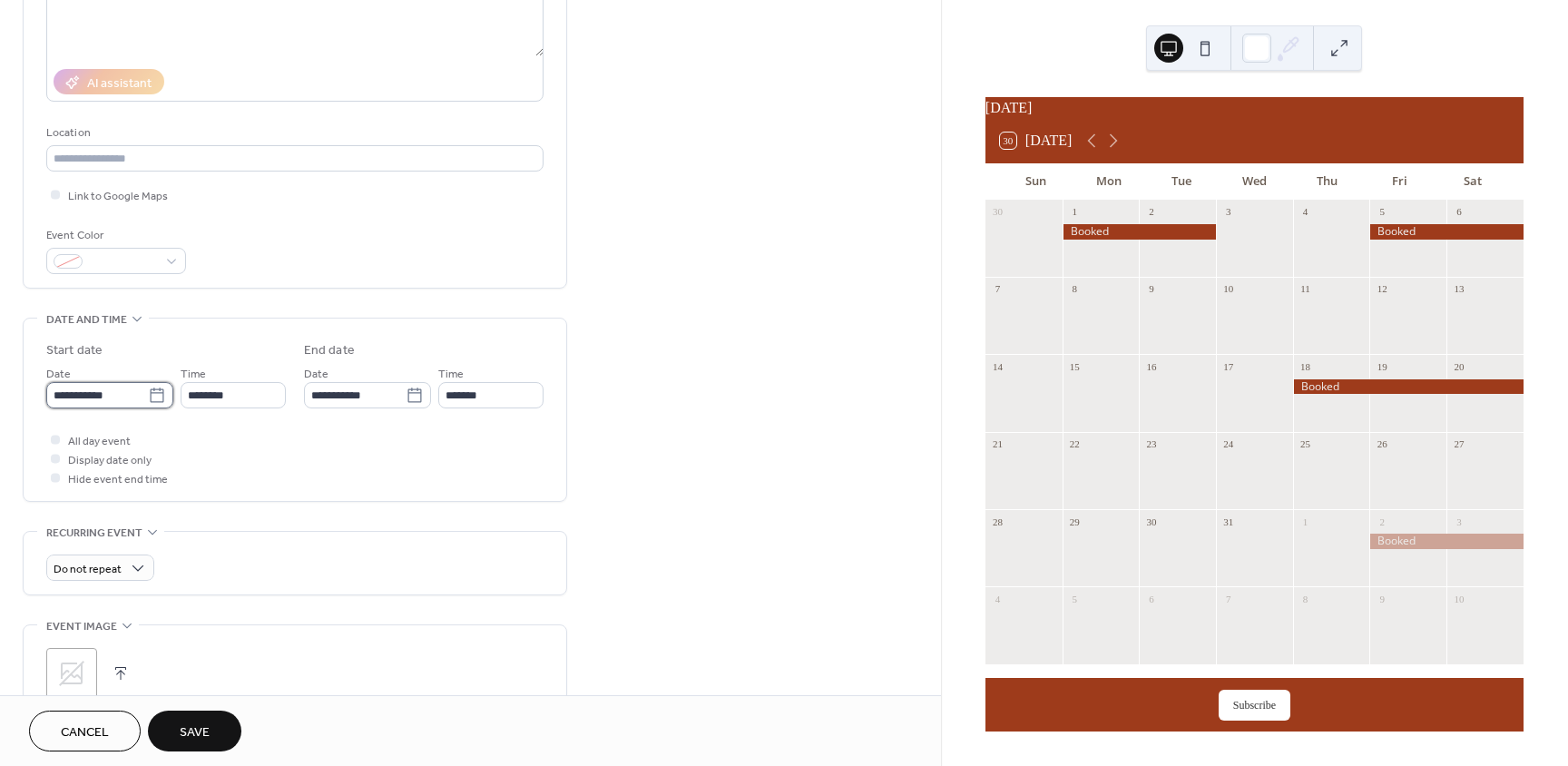 click on "**********" at bounding box center (97, 395) 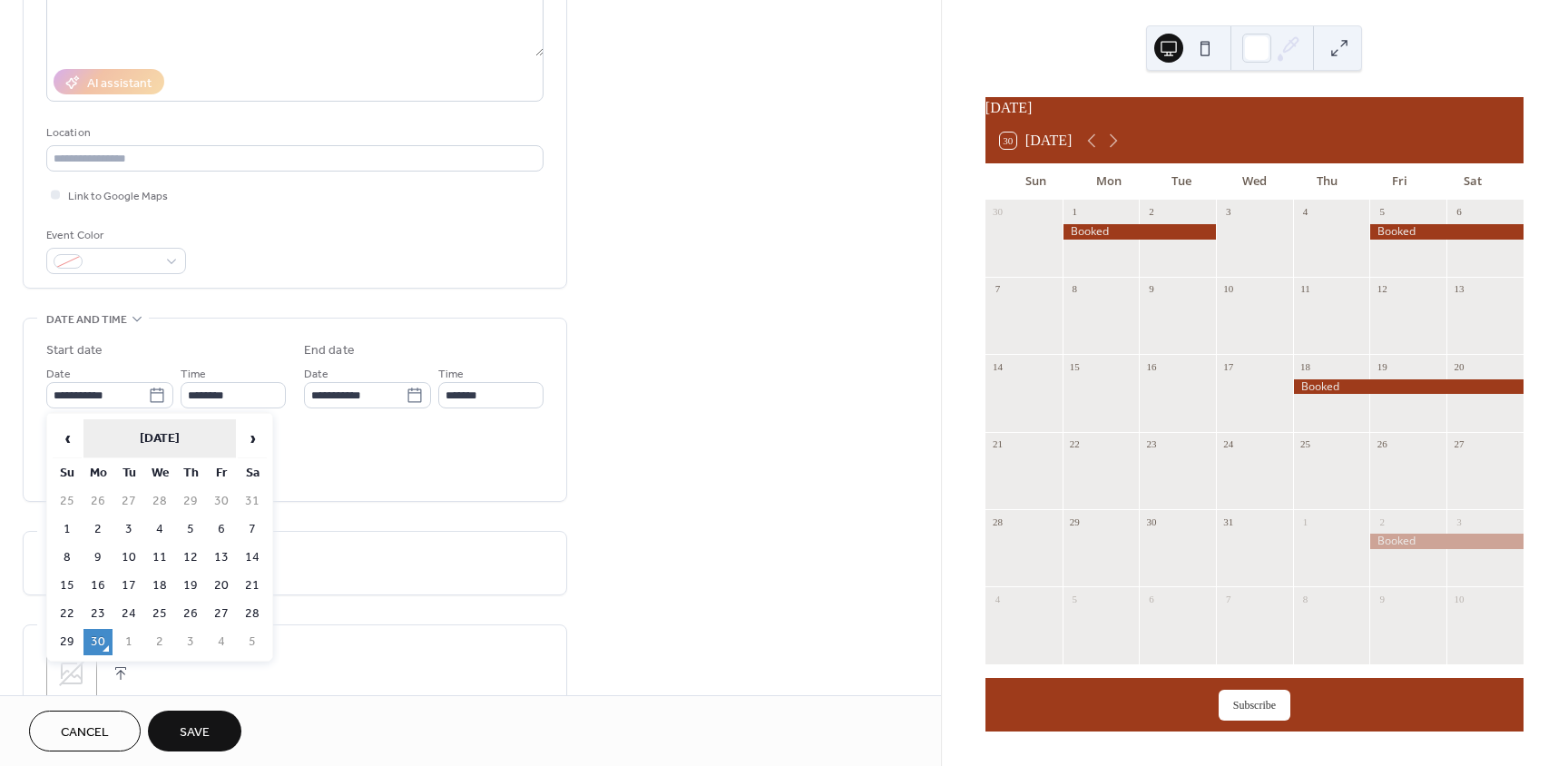 click on "June 2025" at bounding box center (160, 438) 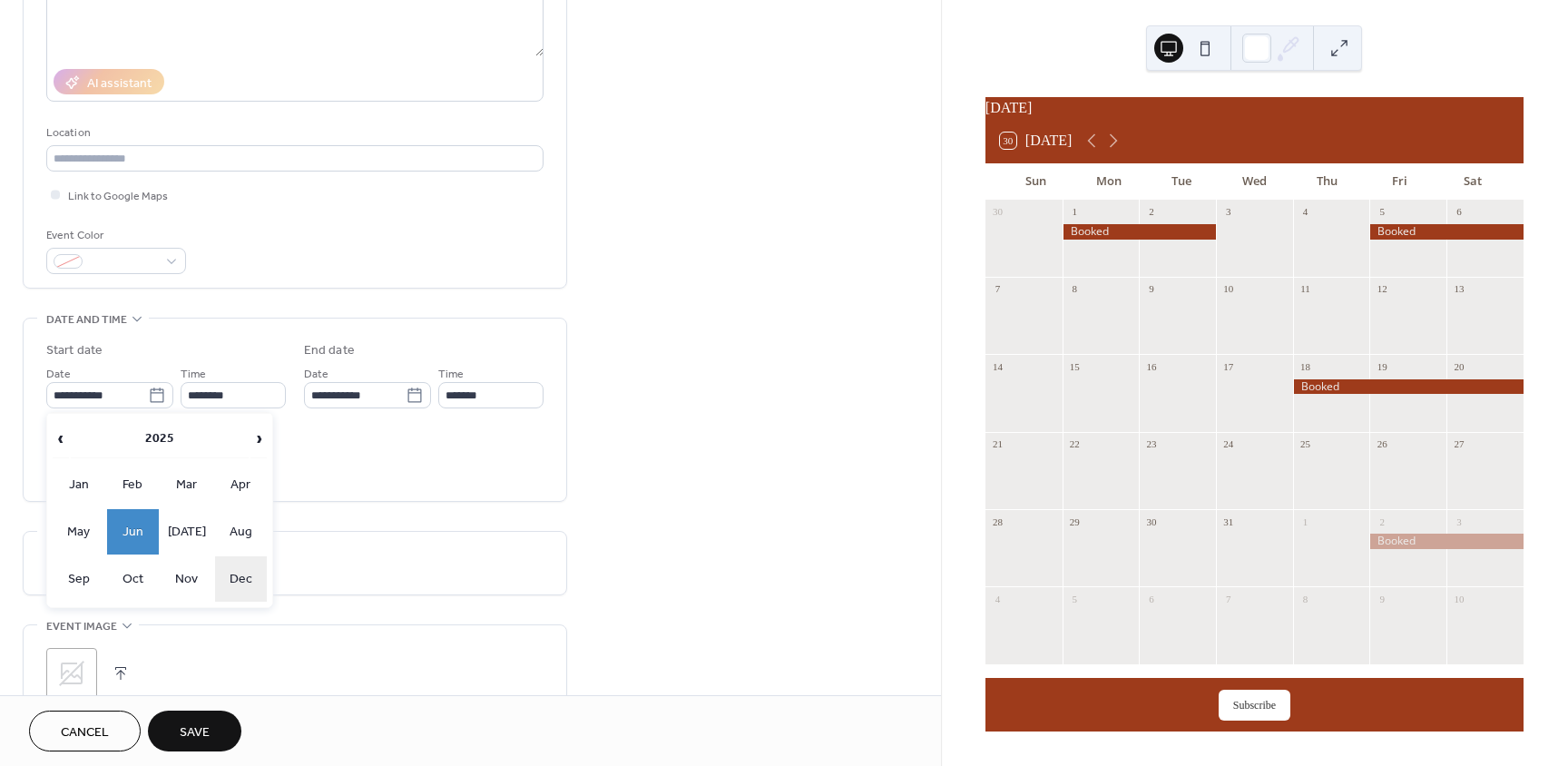 click on "Dec" at bounding box center [241, 579] 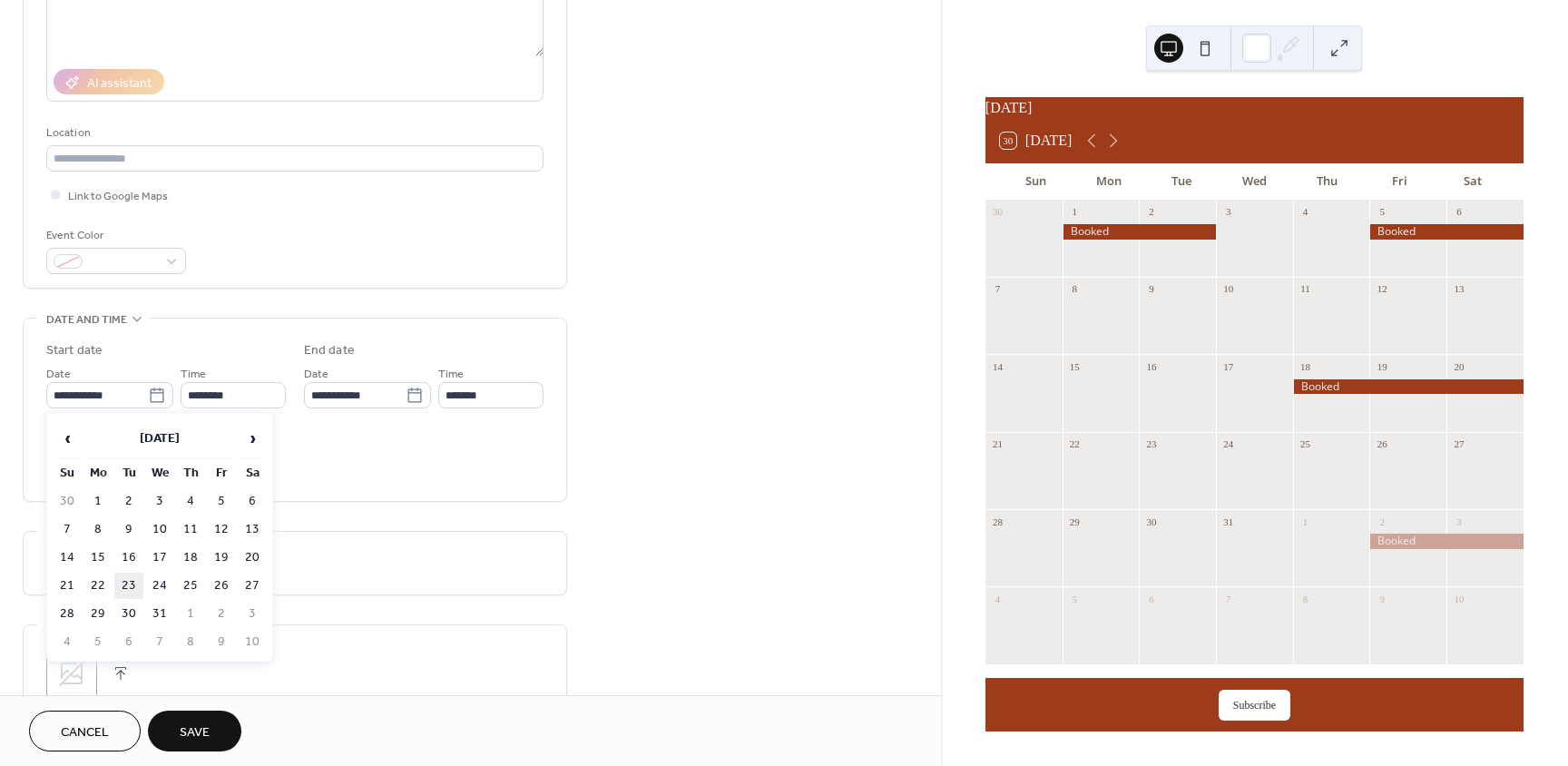 click on "23" at bounding box center (129, 585) 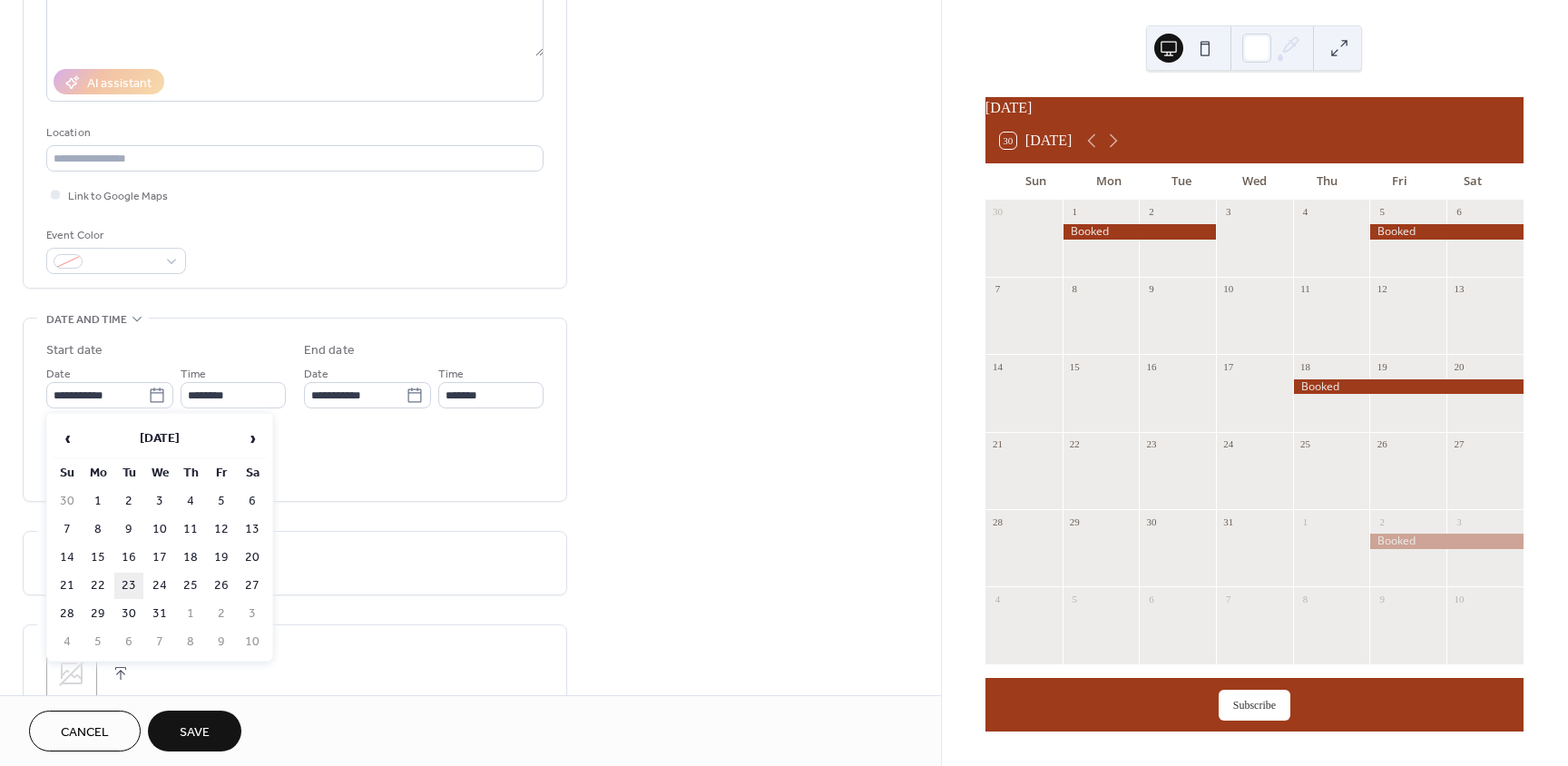 type on "**********" 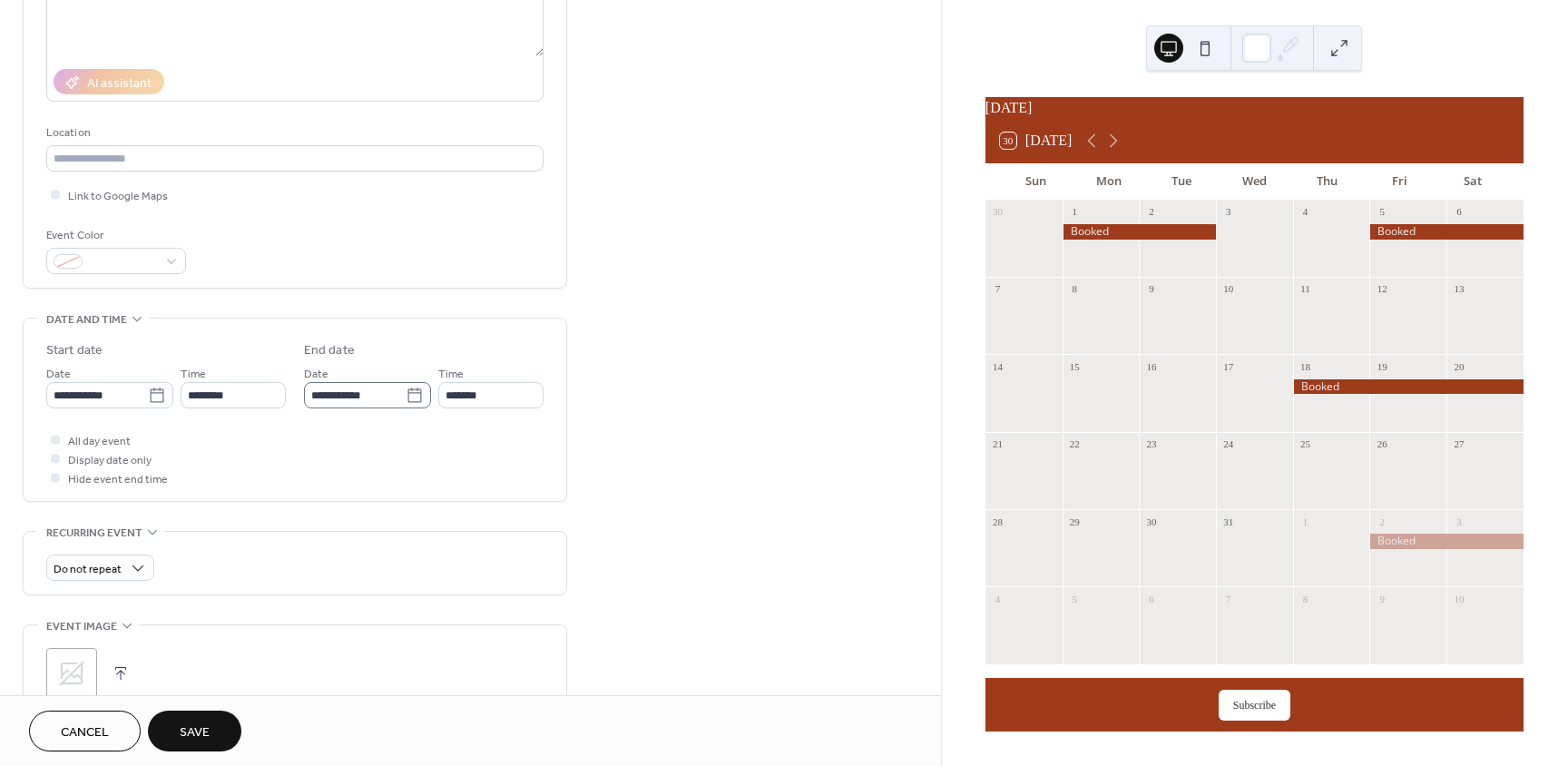 click 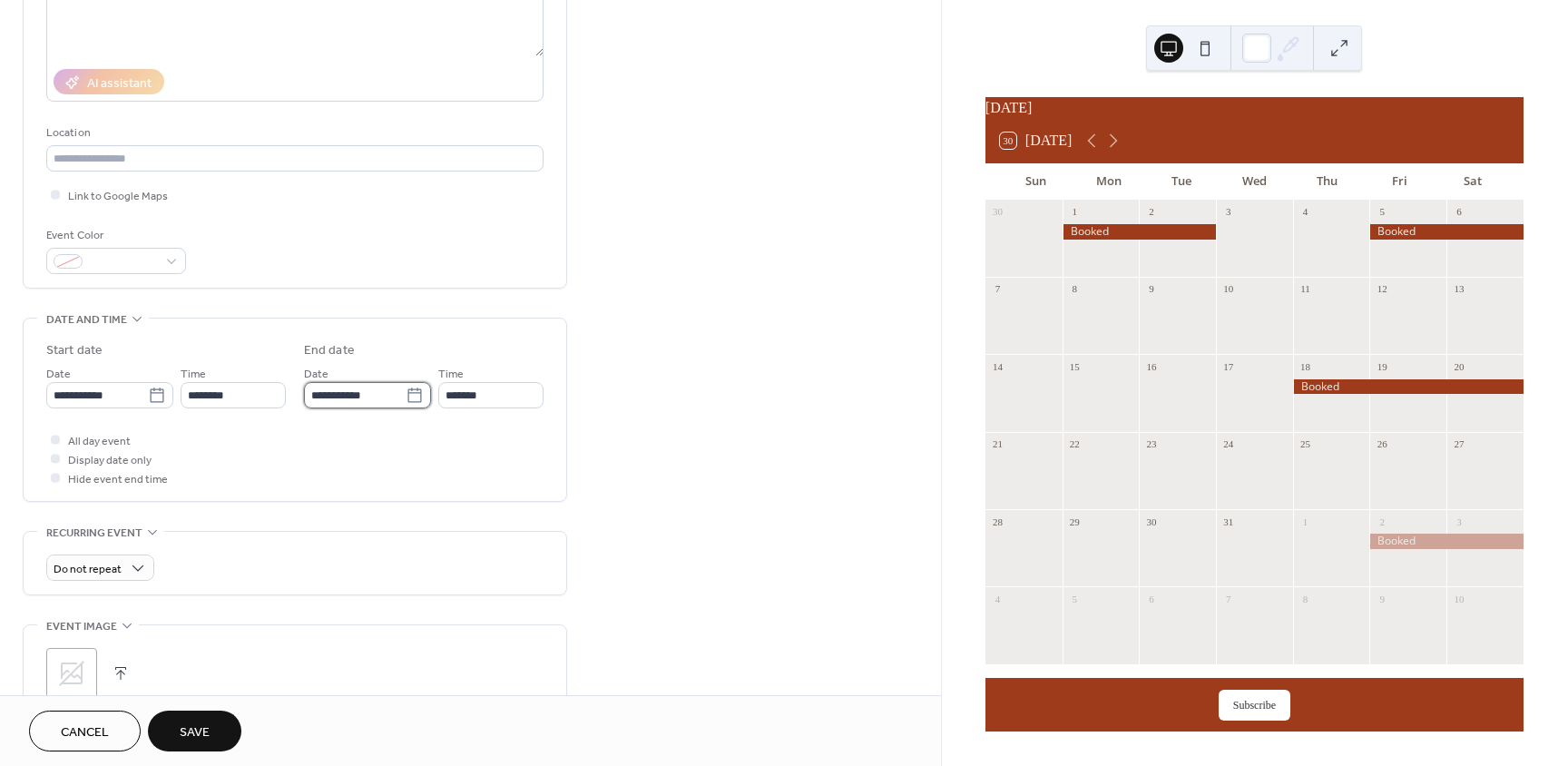 click on "**********" at bounding box center [355, 395] 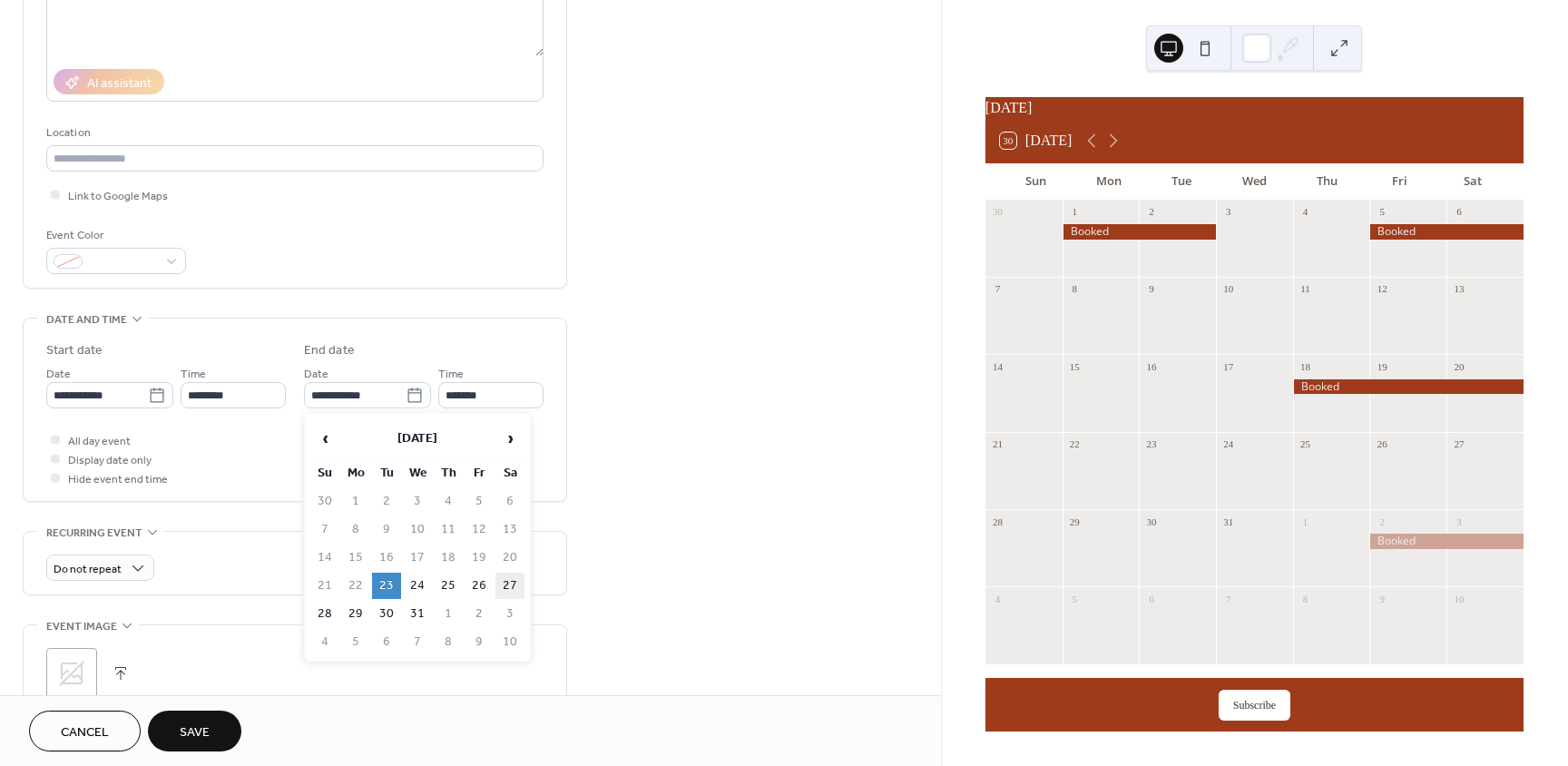 click on "27" at bounding box center [510, 585] 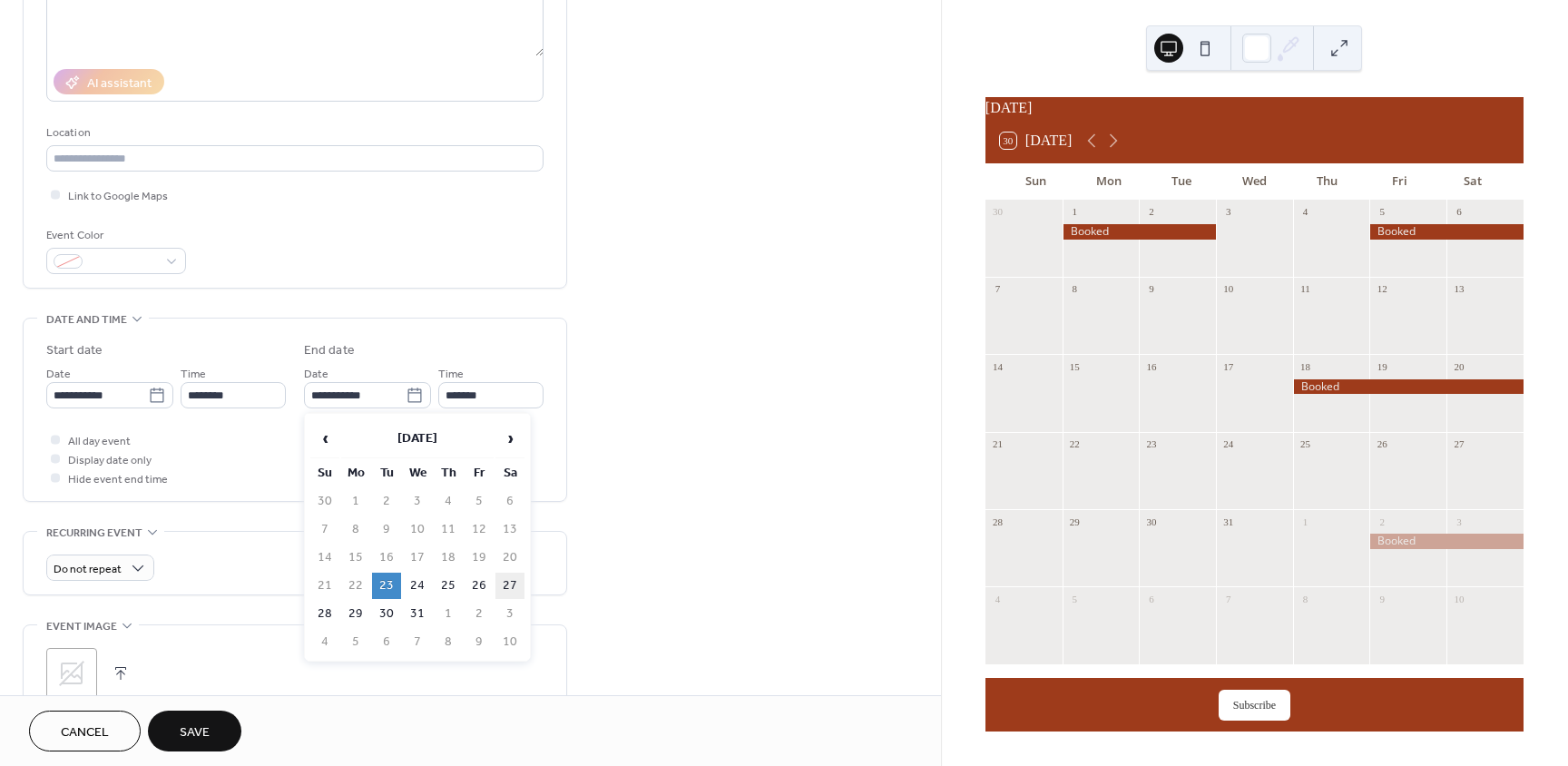 type on "**********" 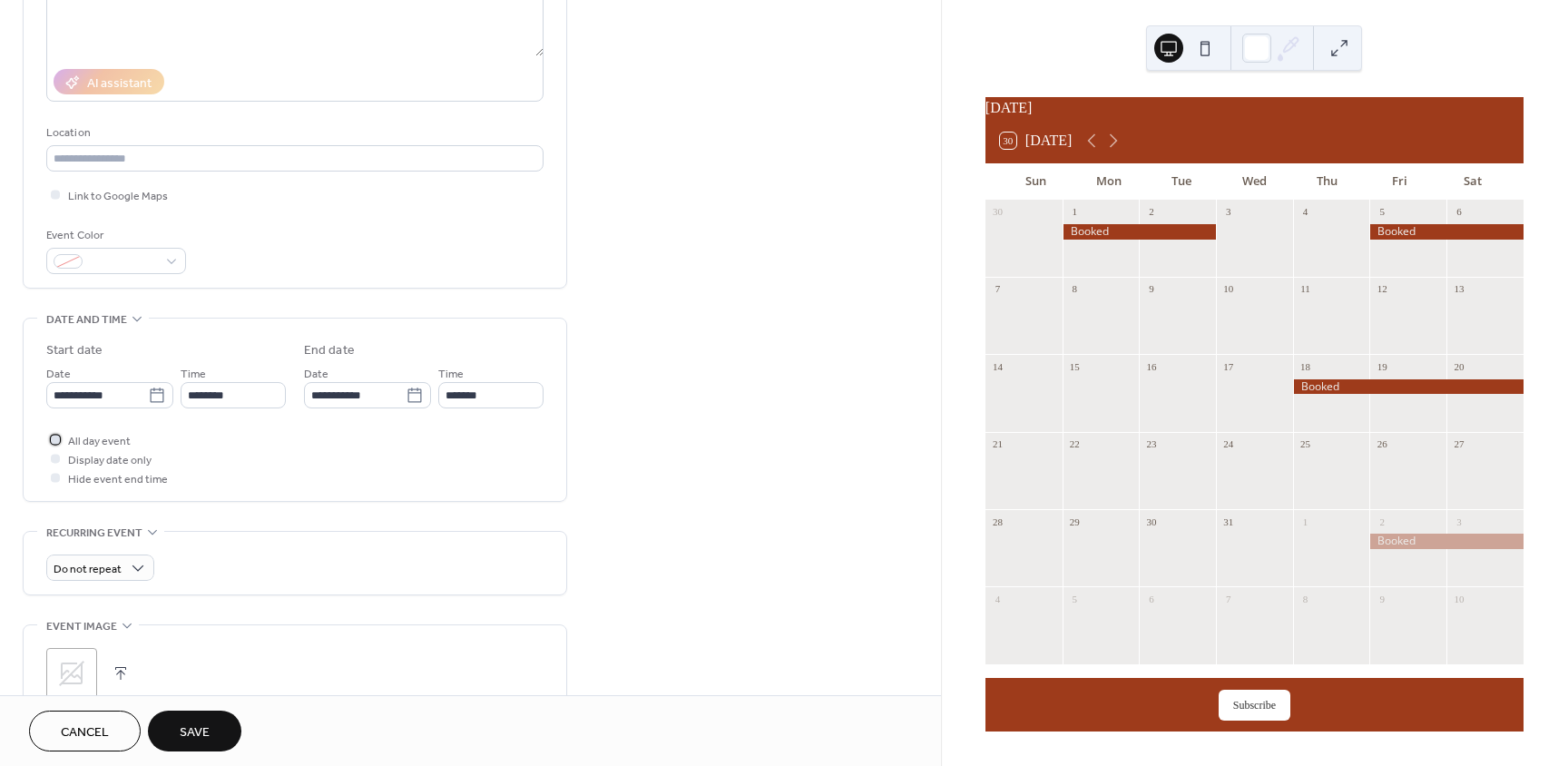 click at bounding box center [55, 439] 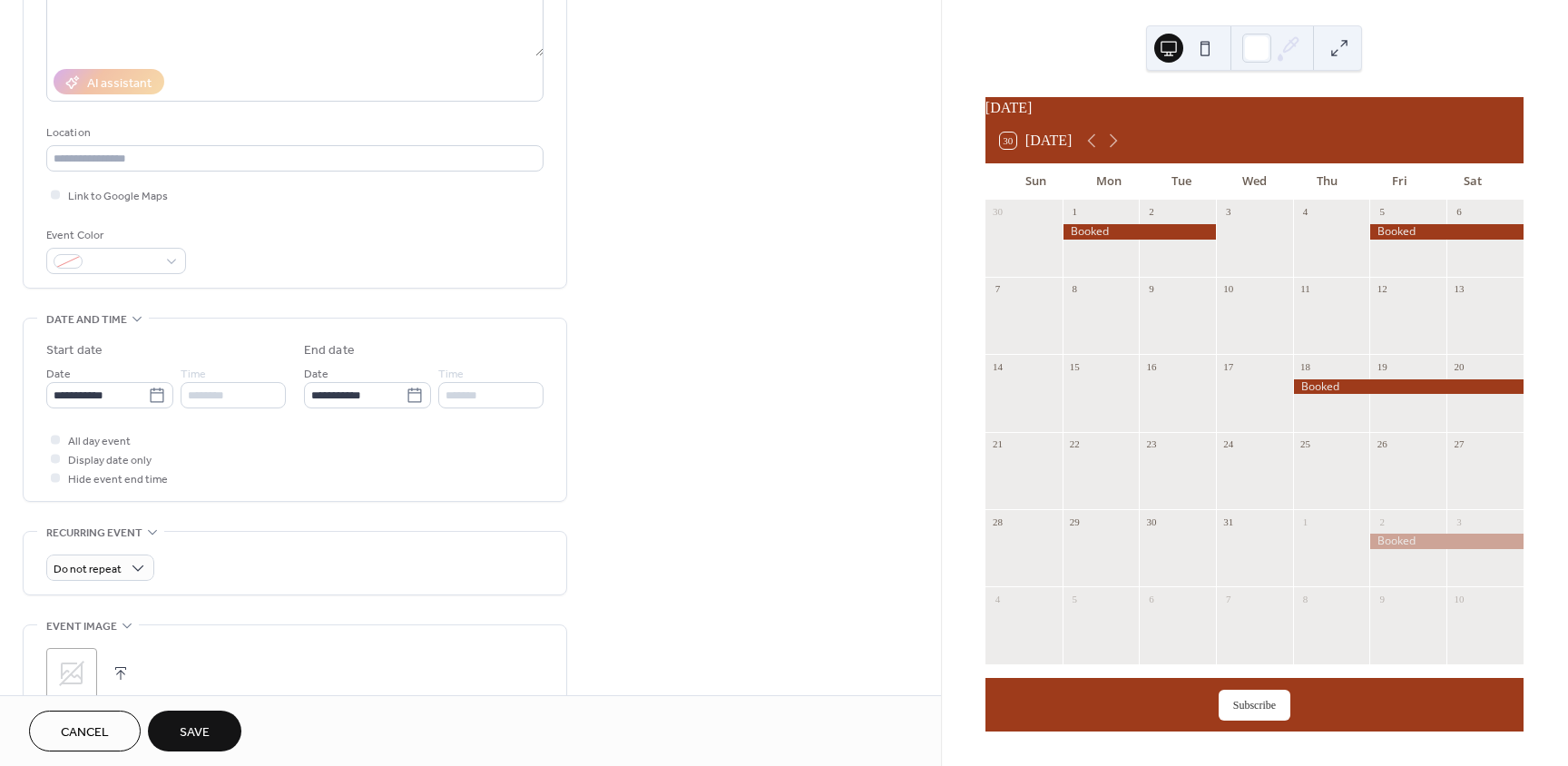 click on "Save" at bounding box center [194, 732] 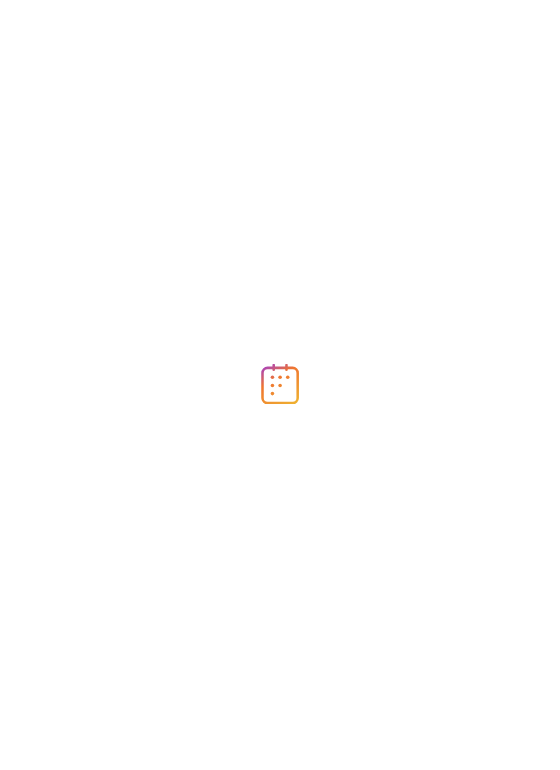scroll, scrollTop: 0, scrollLeft: 0, axis: both 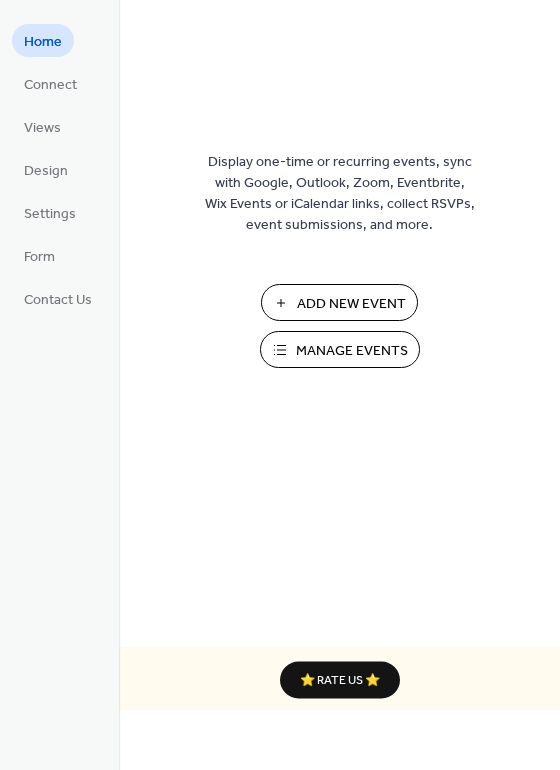 click on "Add New Event" at bounding box center [351, 304] 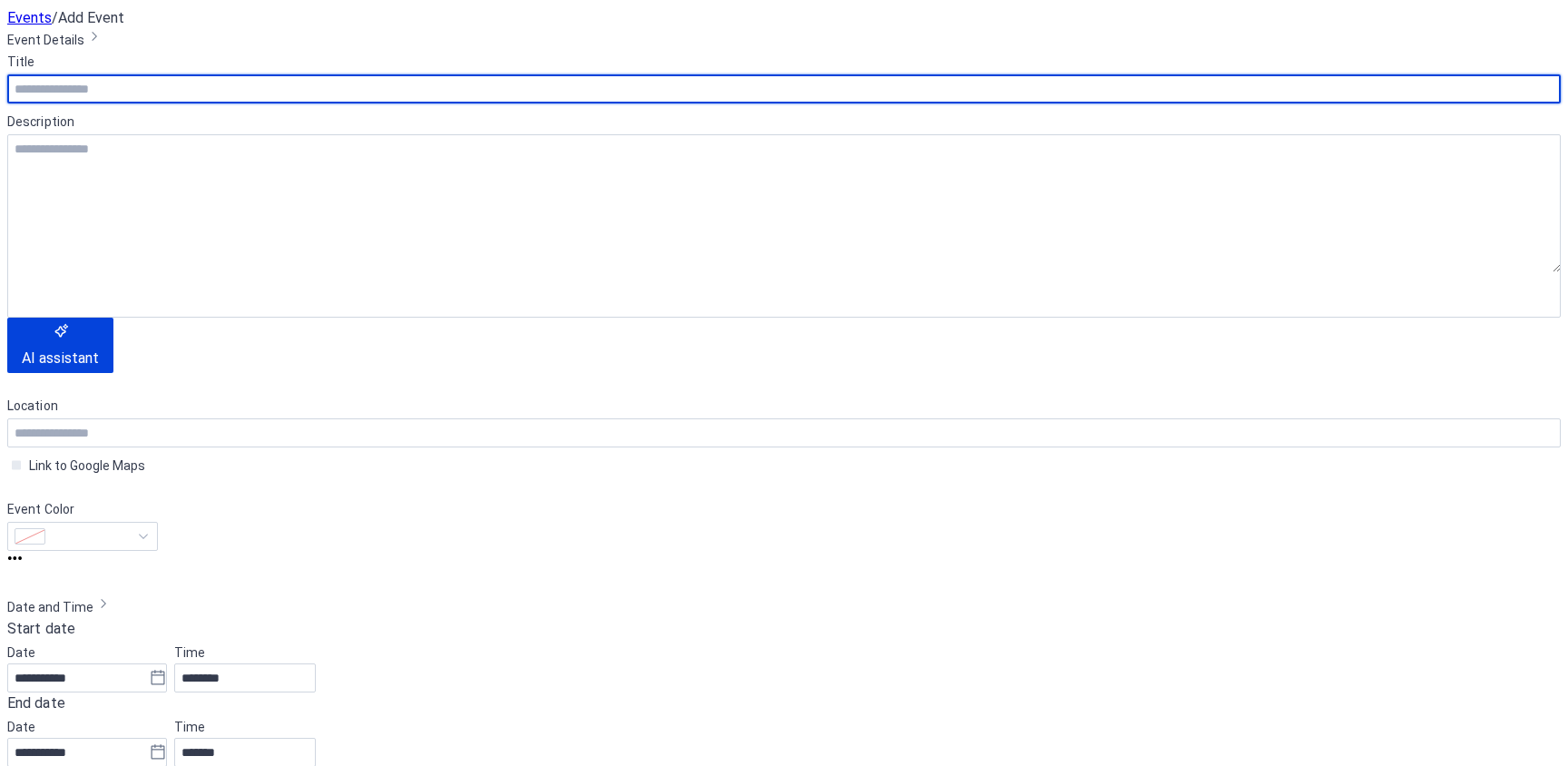 scroll, scrollTop: 0, scrollLeft: 0, axis: both 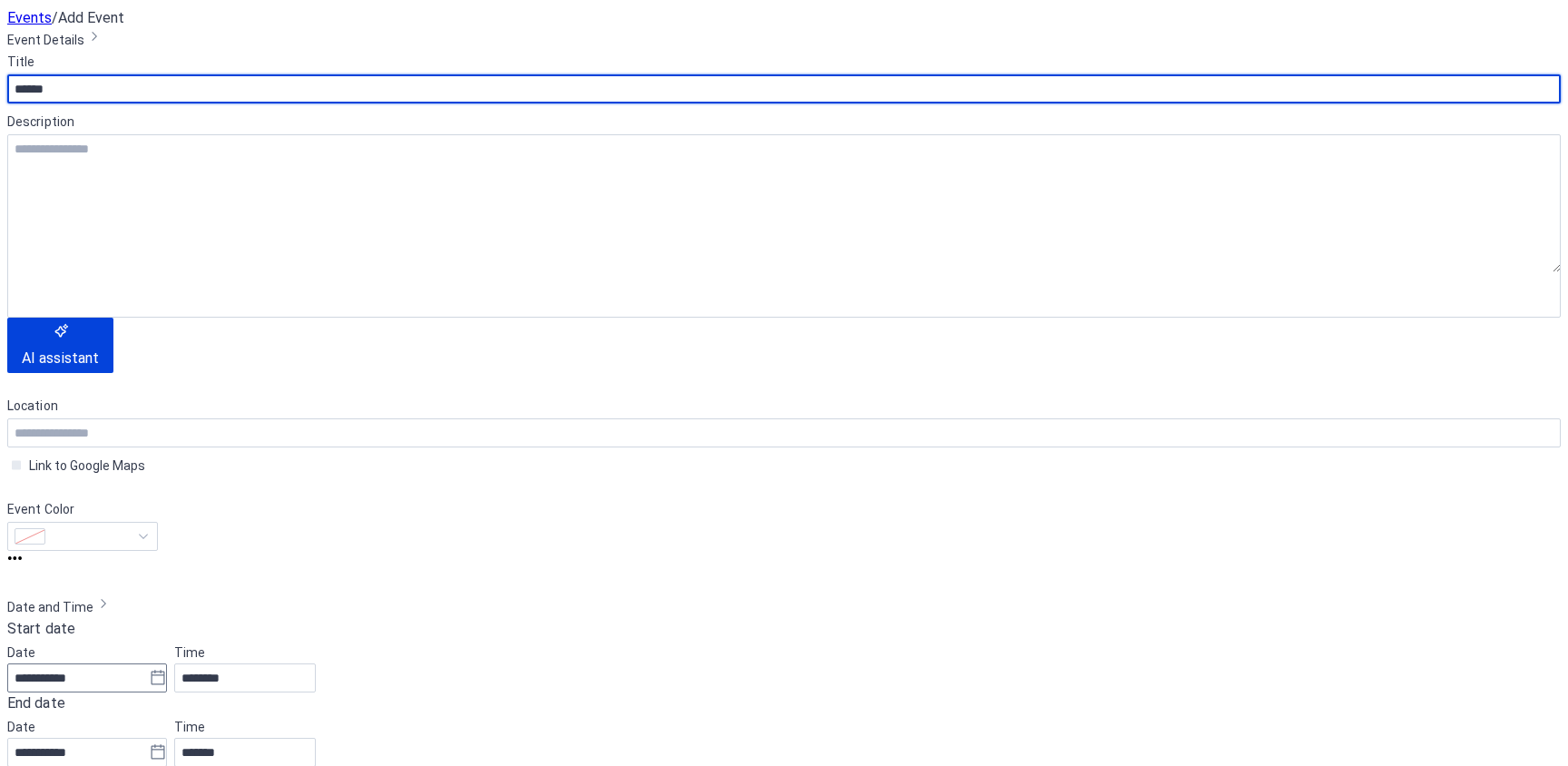 type on "******" 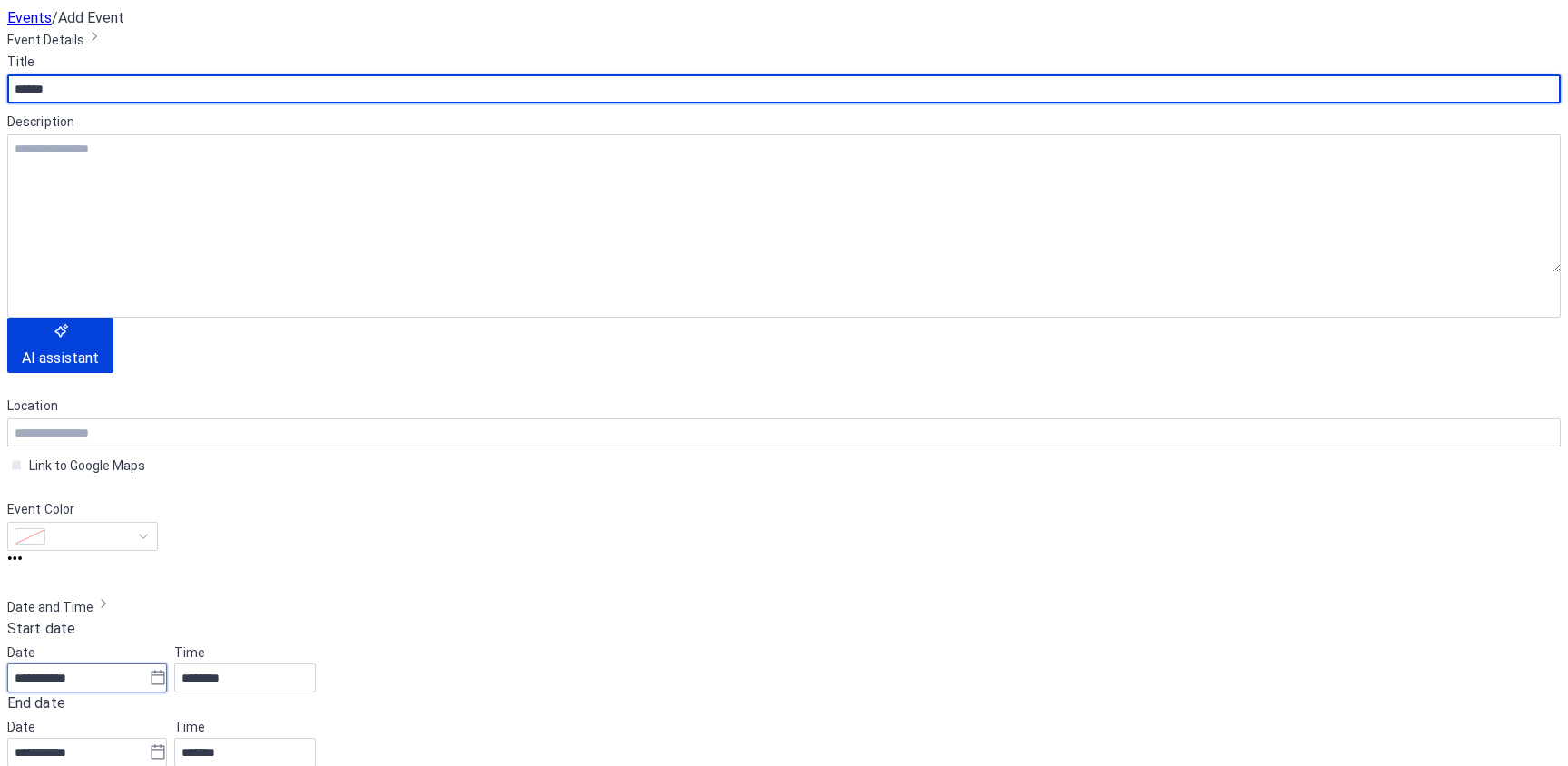 click on "**********" at bounding box center (78, 678) 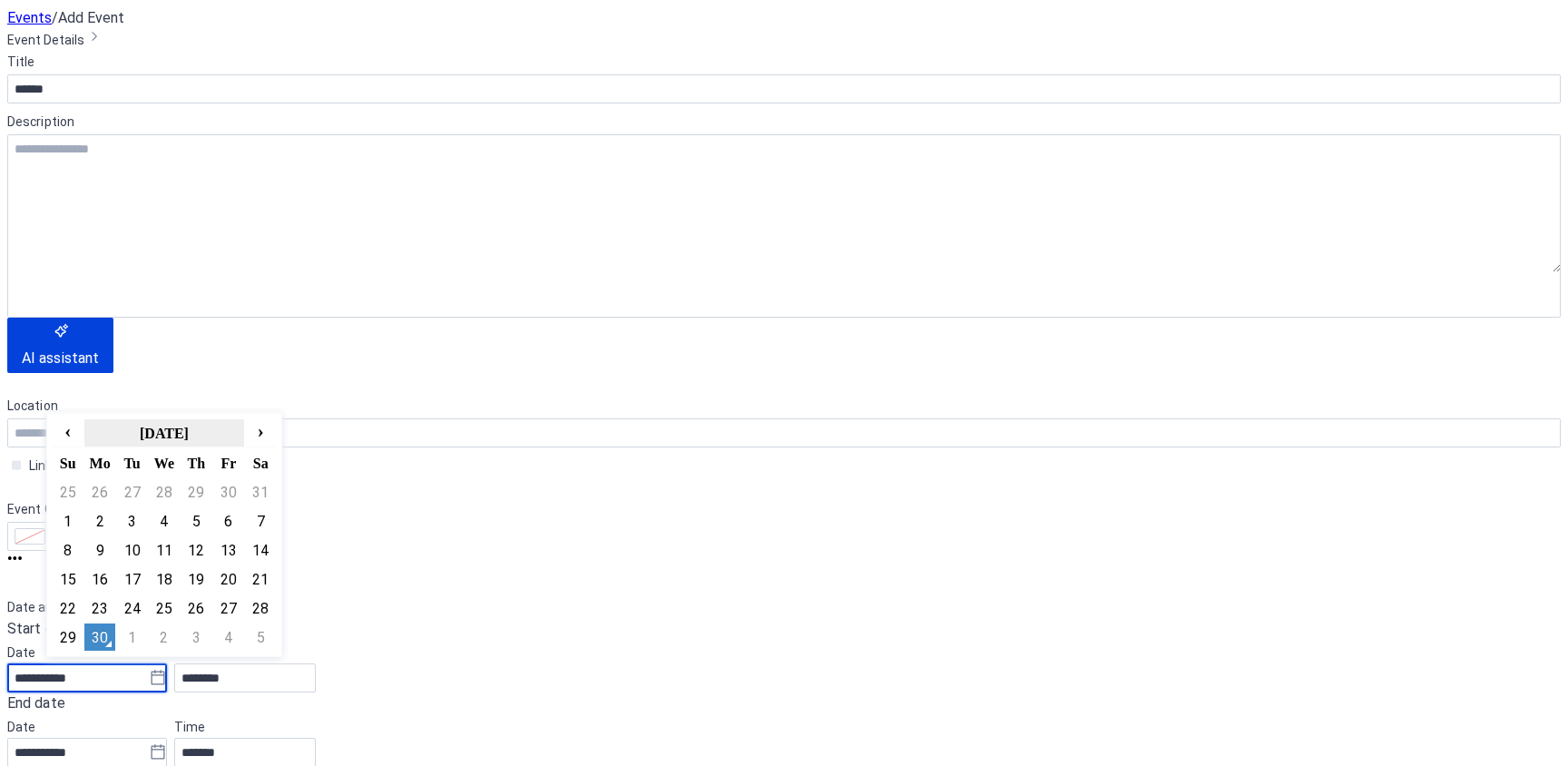 click on "June 2025" at bounding box center (163, 433) 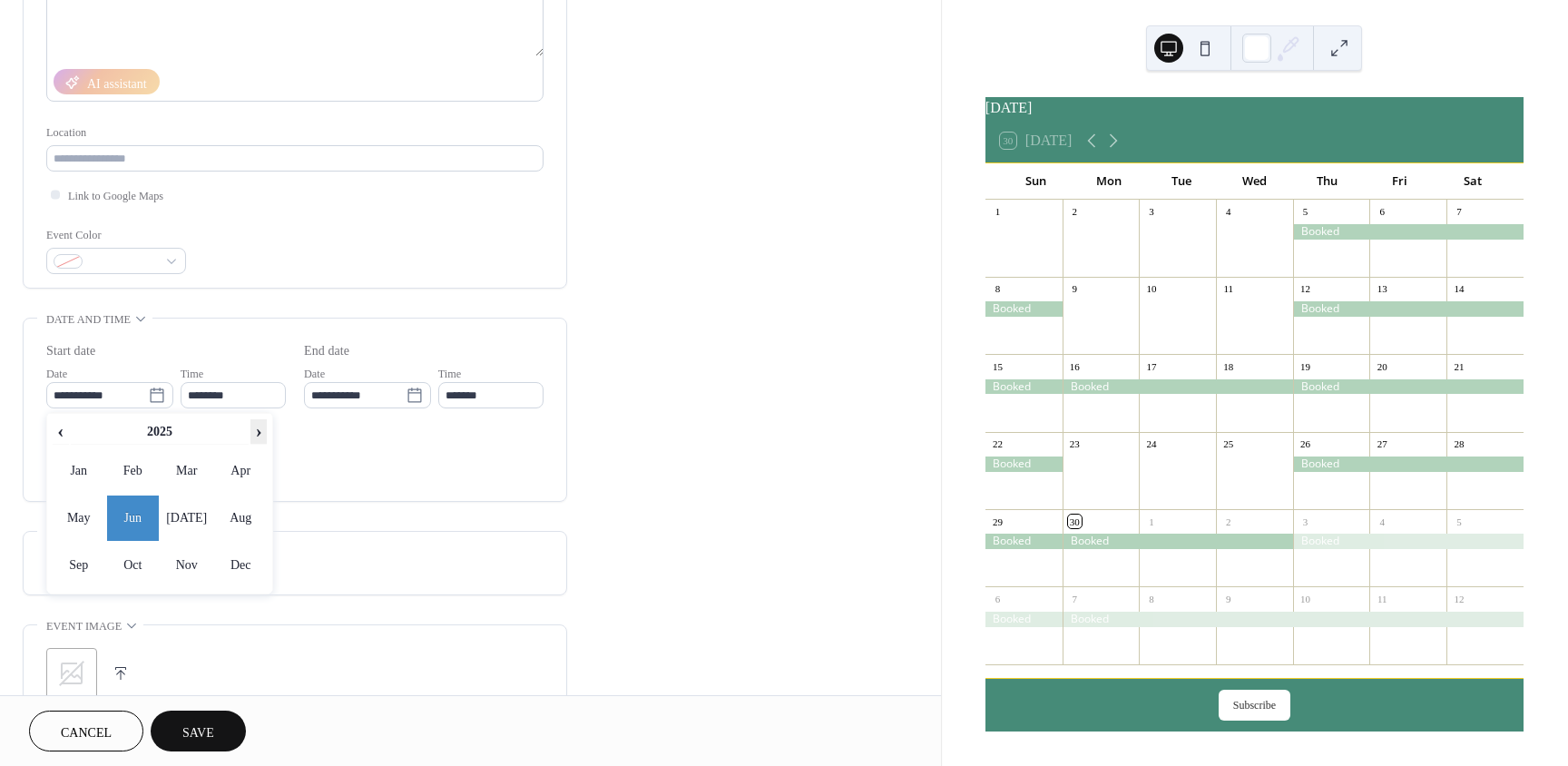 click on "›" at bounding box center (259, 431) 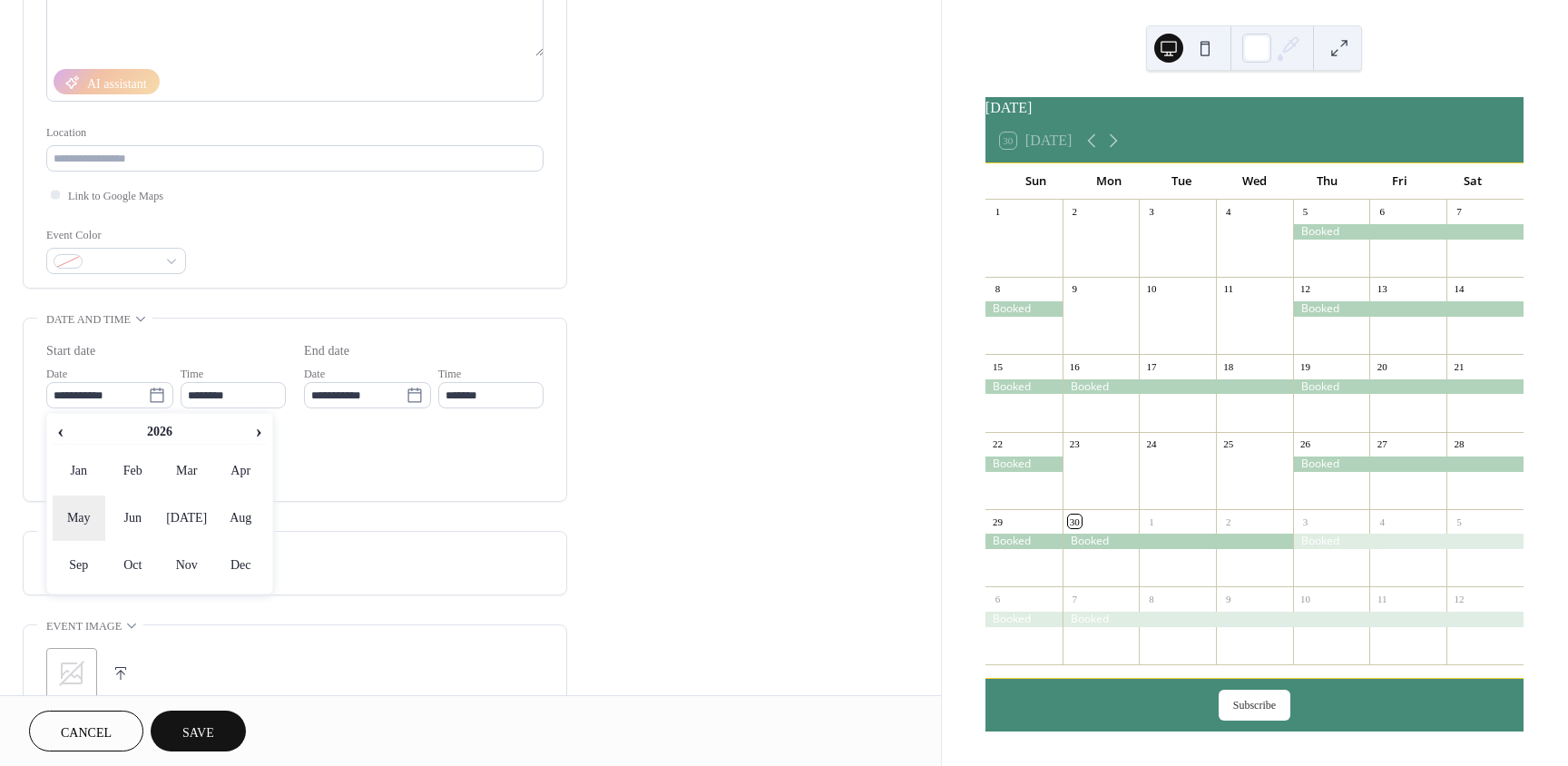 click on "May" at bounding box center [79, 518] 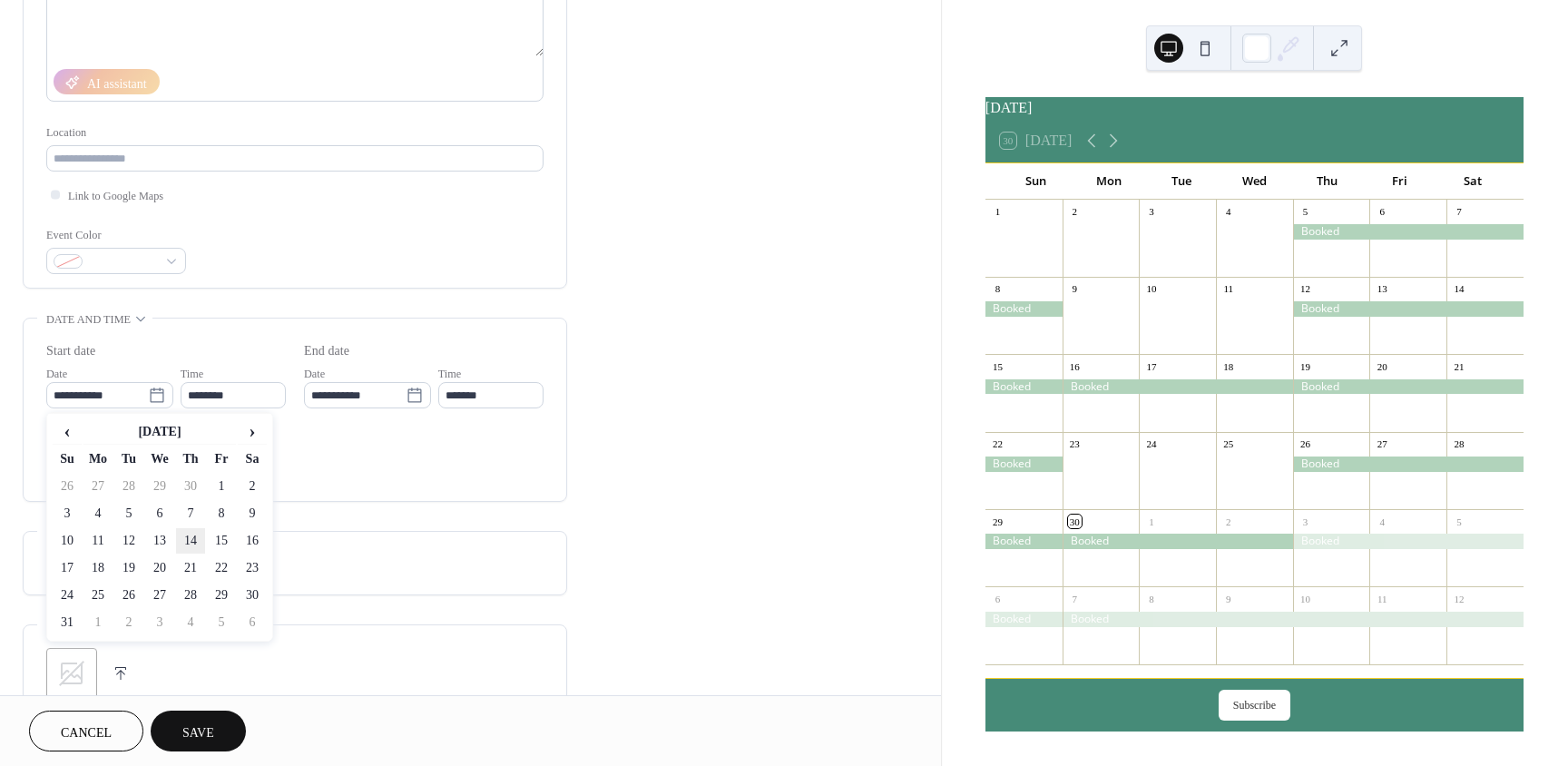 click on "14" at bounding box center (191, 541) 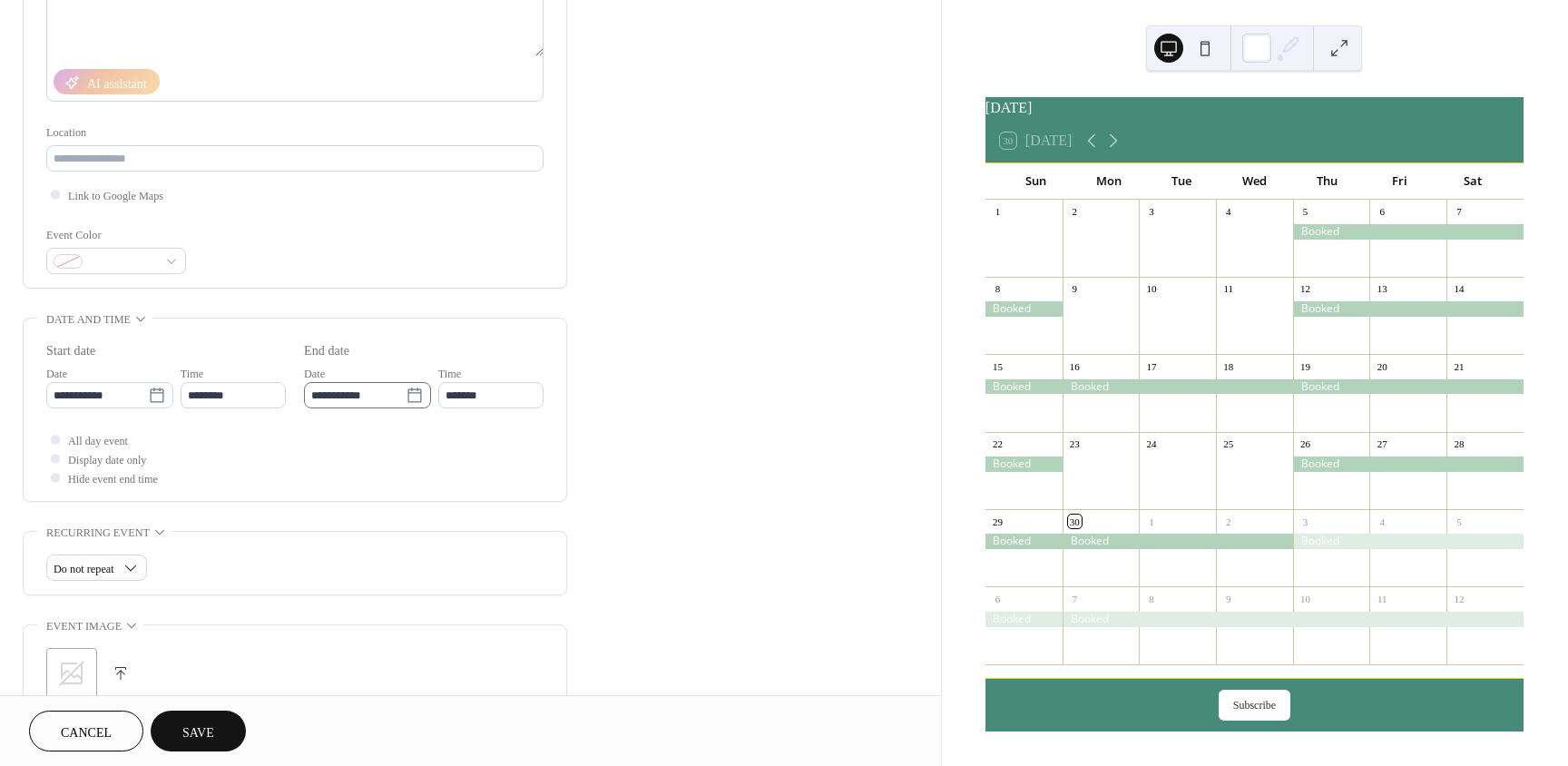 click 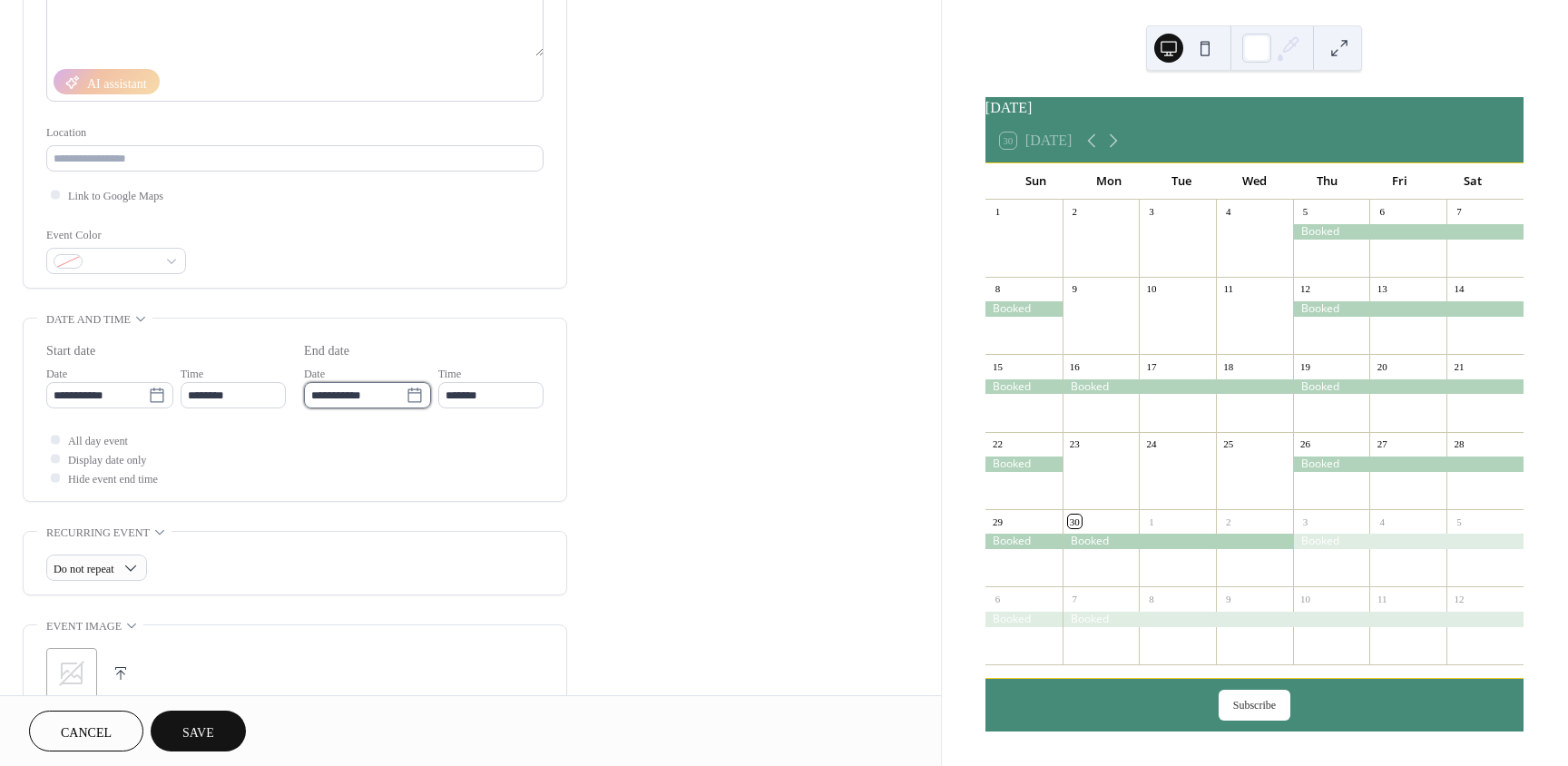 click on "**********" at bounding box center (355, 395) 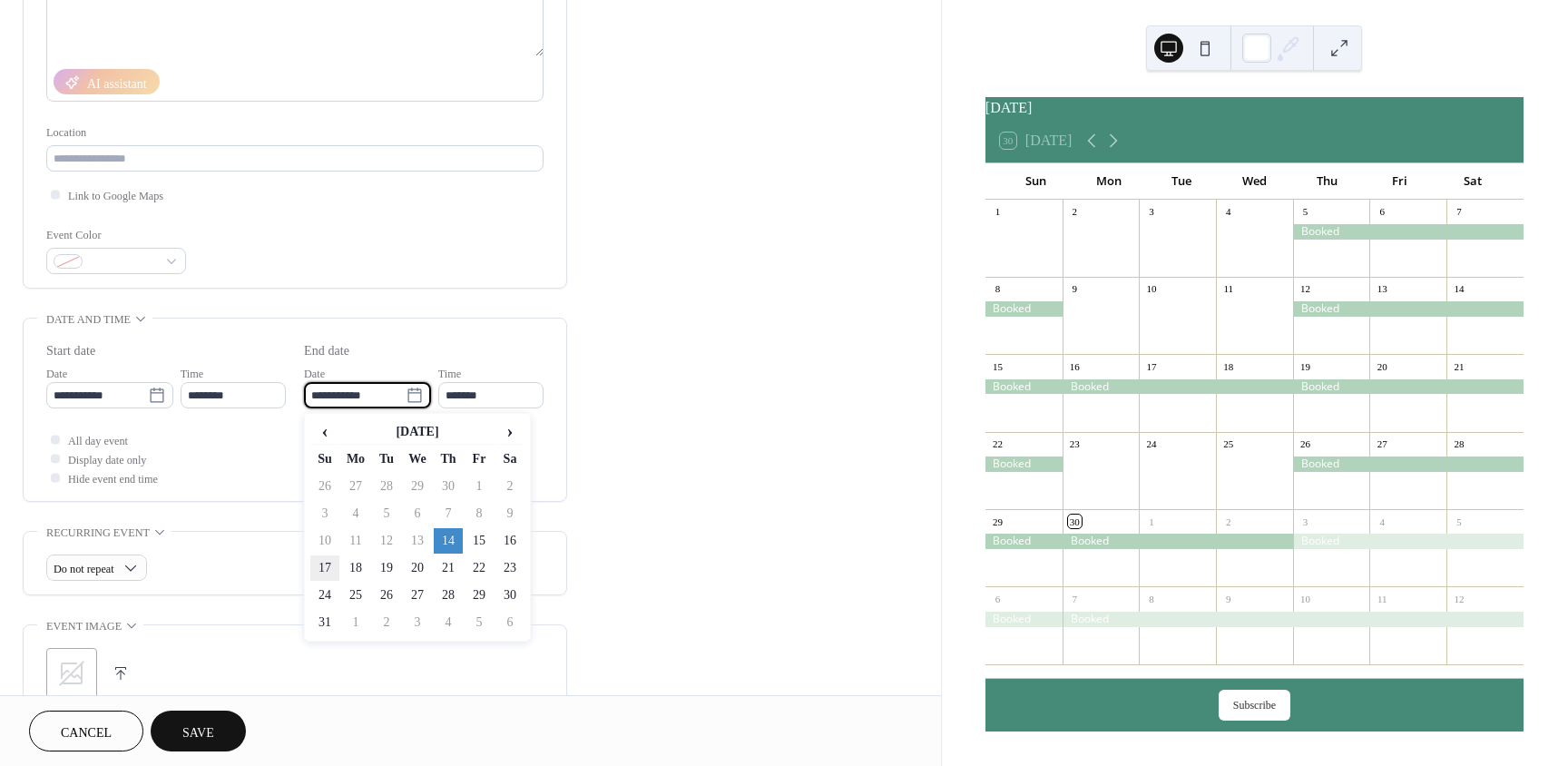 click on "17" at bounding box center (325, 568) 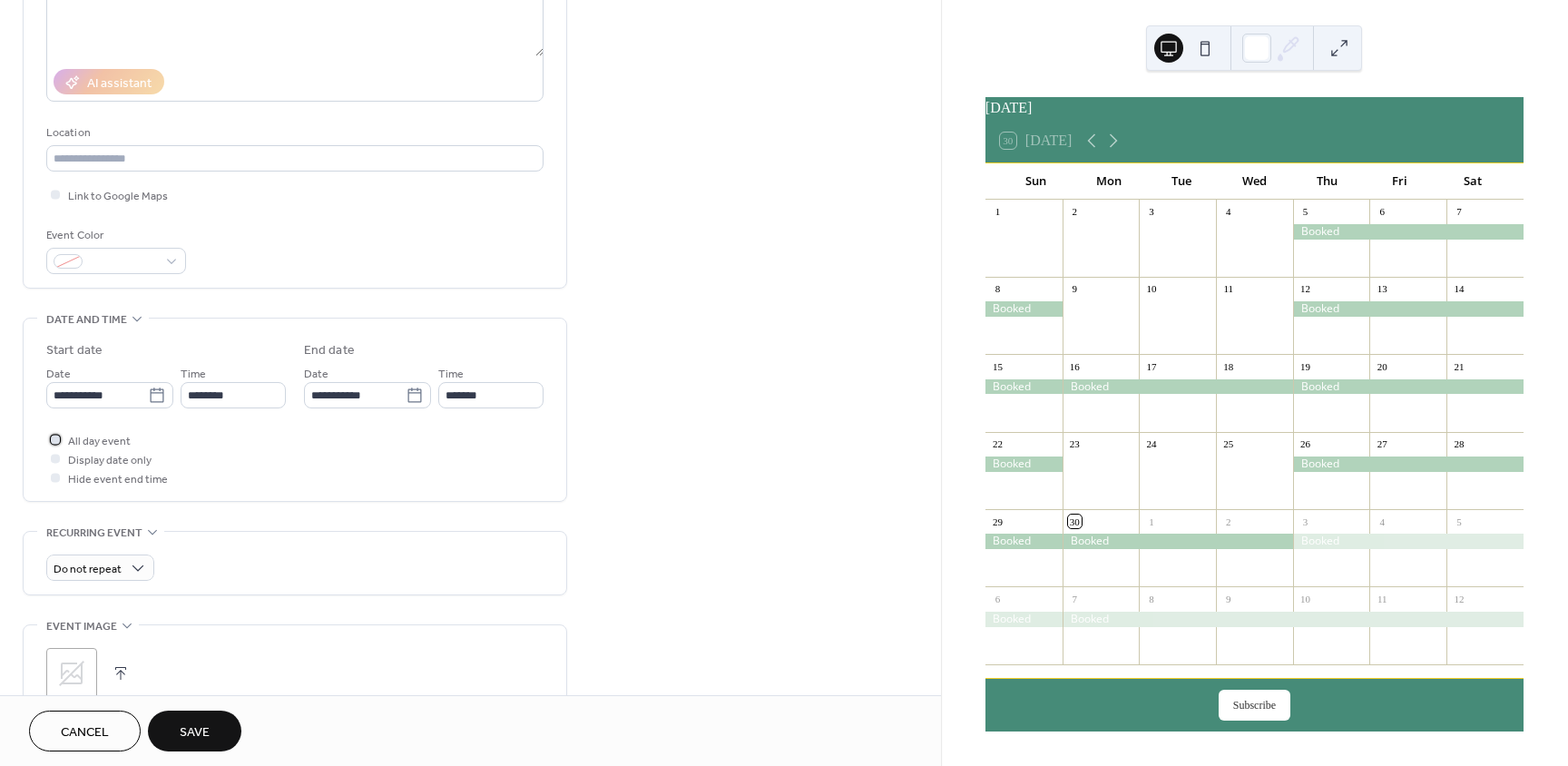 click at bounding box center [55, 439] 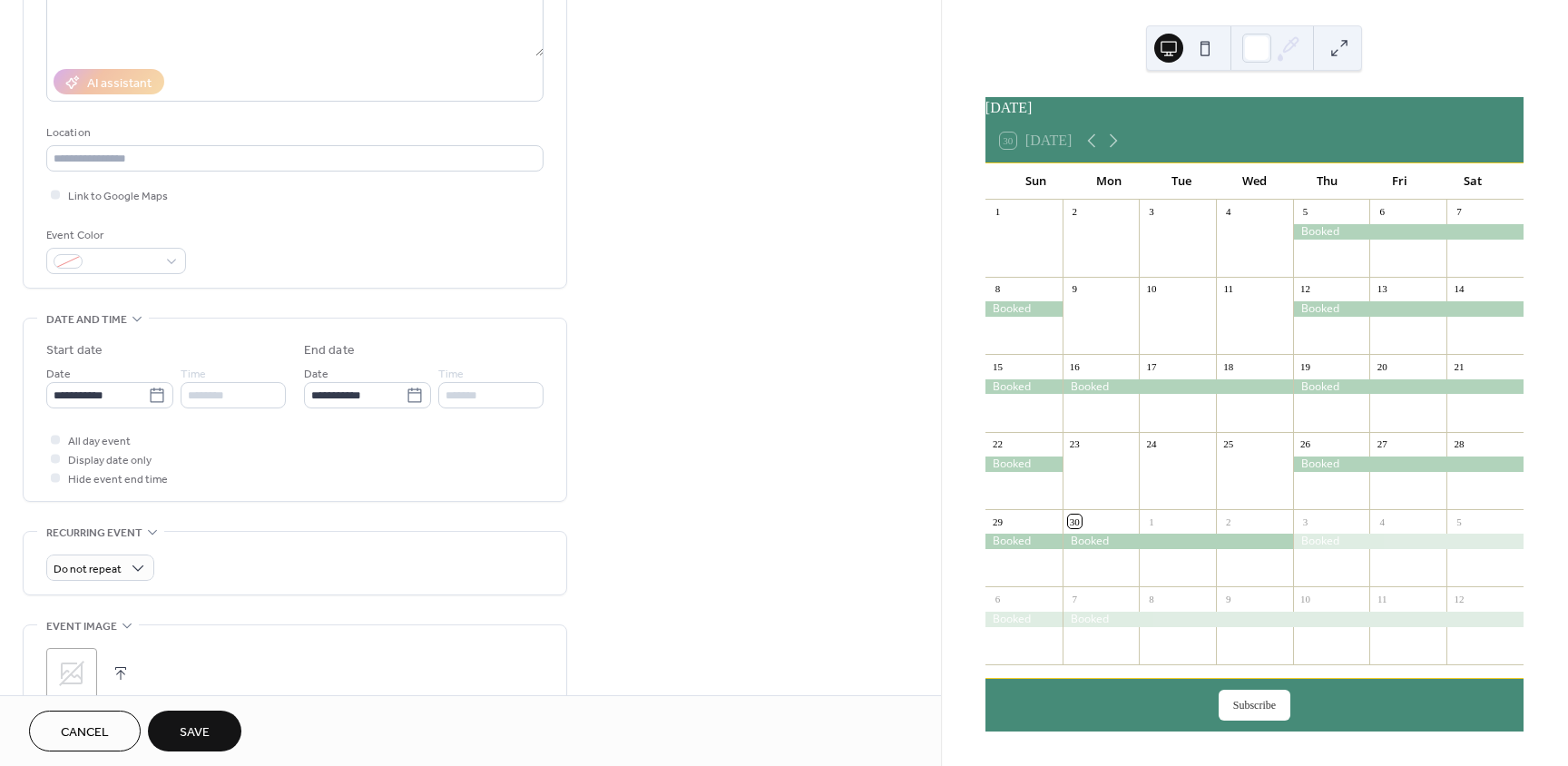 click on "Save" at bounding box center [194, 731] 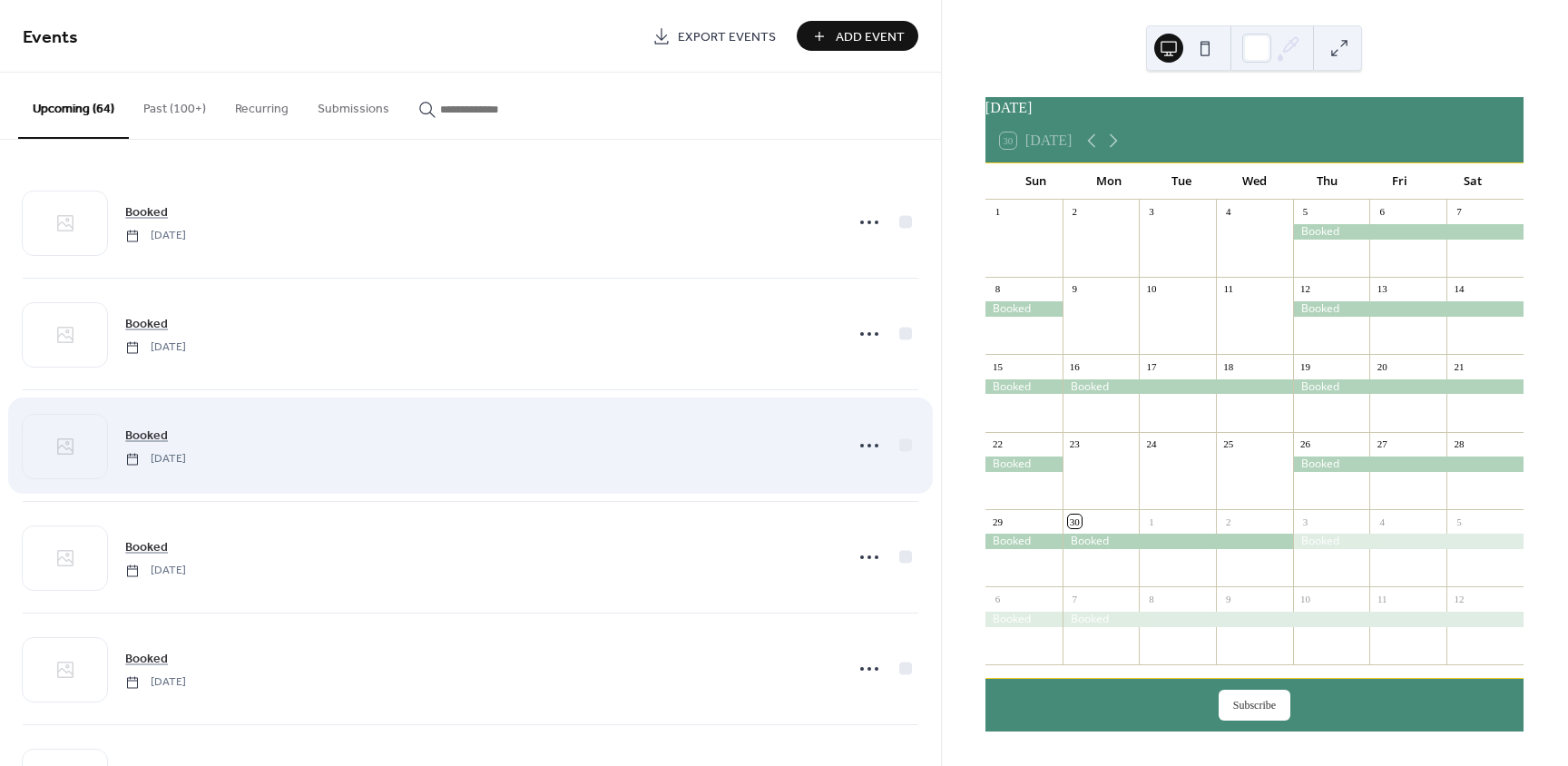 scroll, scrollTop: 0, scrollLeft: 0, axis: both 